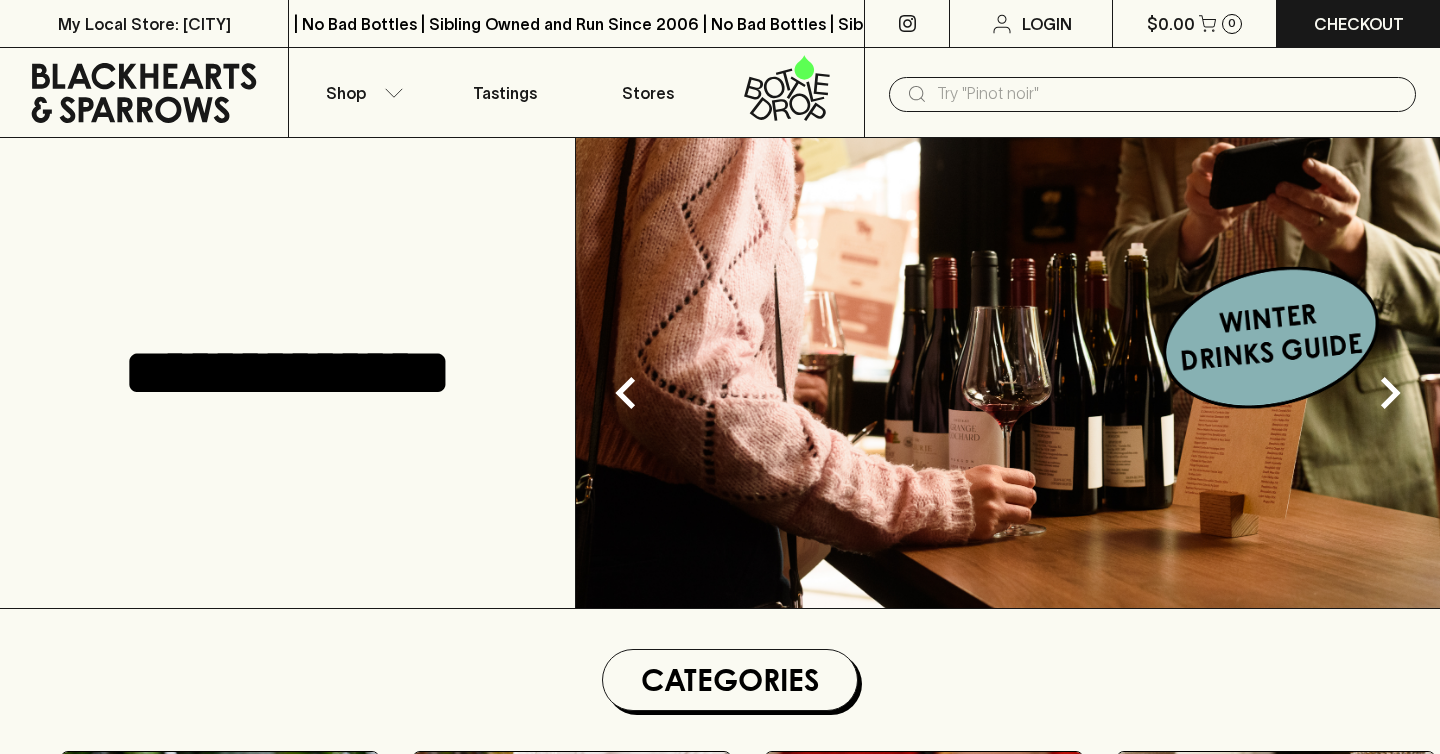 scroll, scrollTop: 0, scrollLeft: 0, axis: both 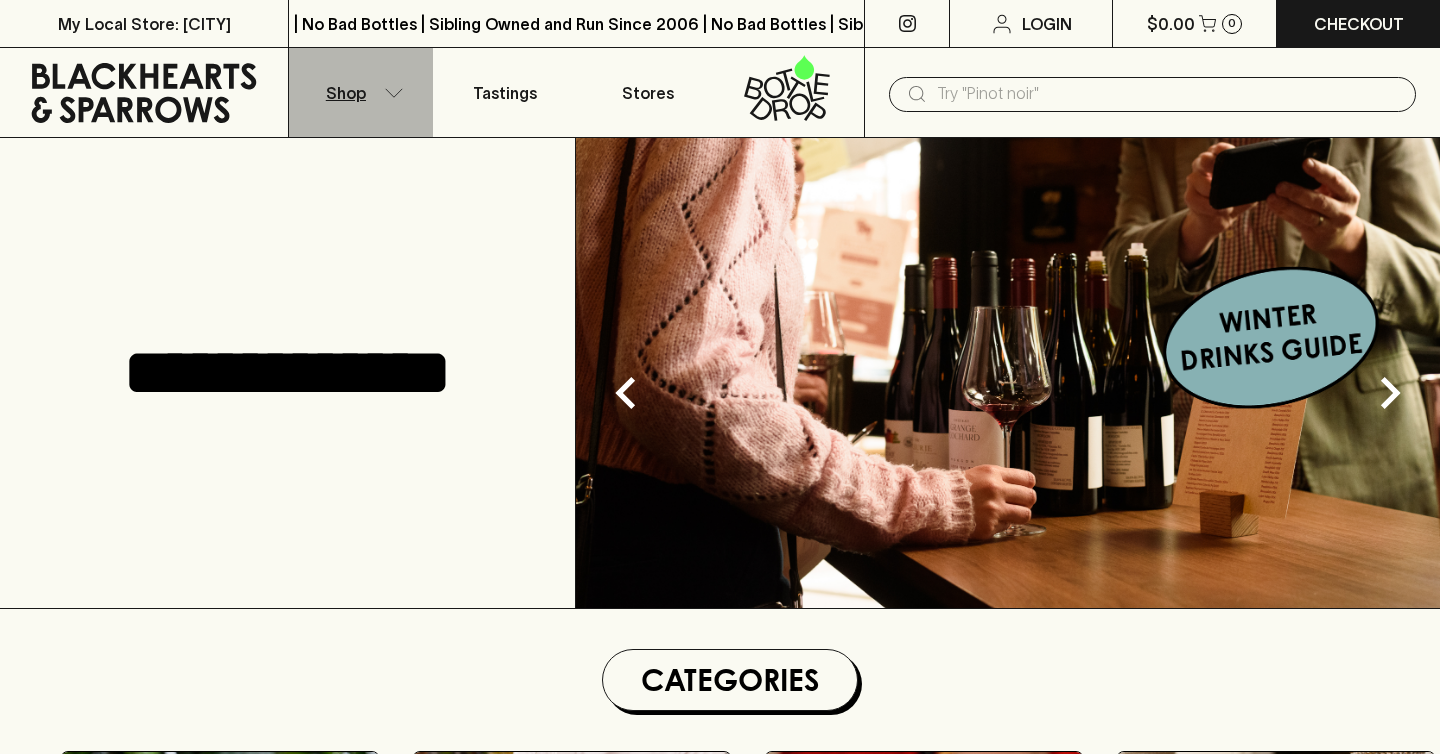 click on "Shop" at bounding box center [361, 92] 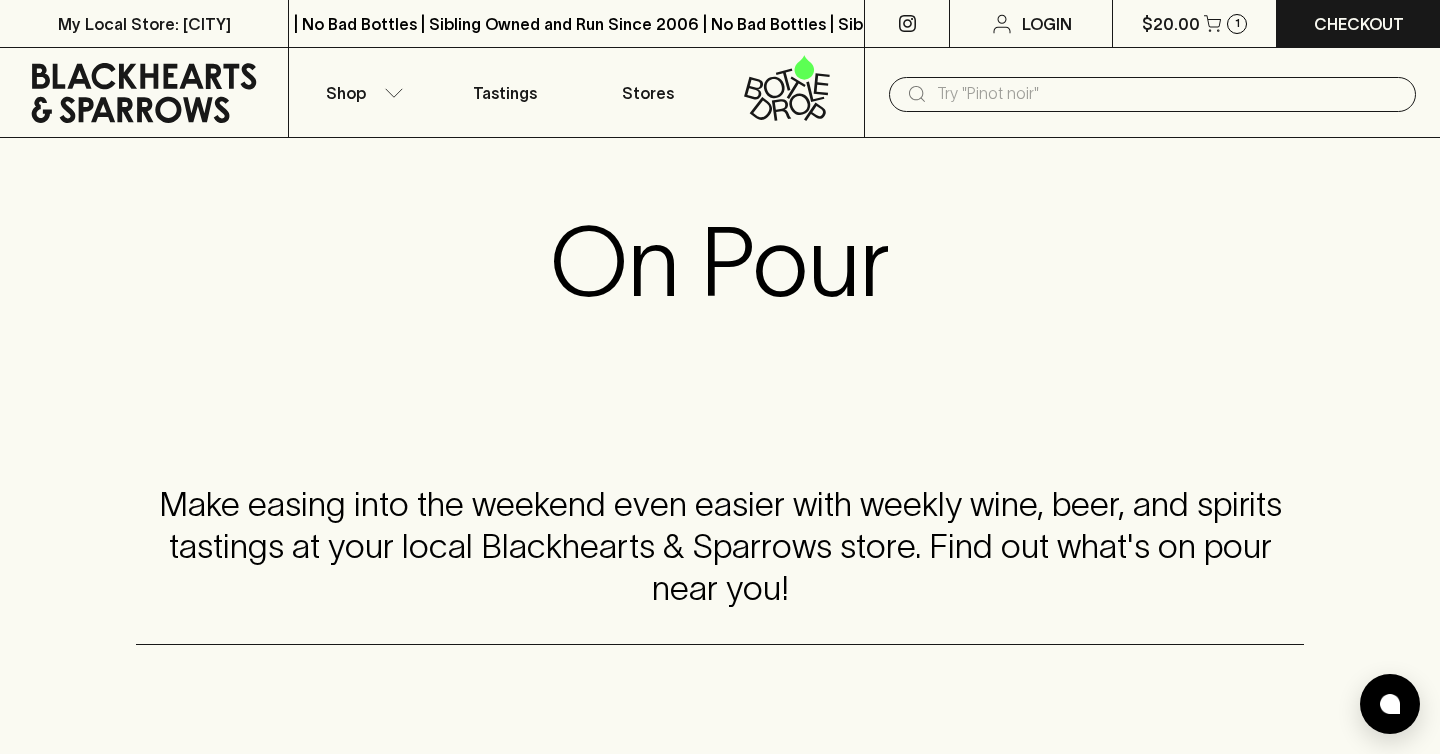 click on "On Pour" at bounding box center [720, 262] 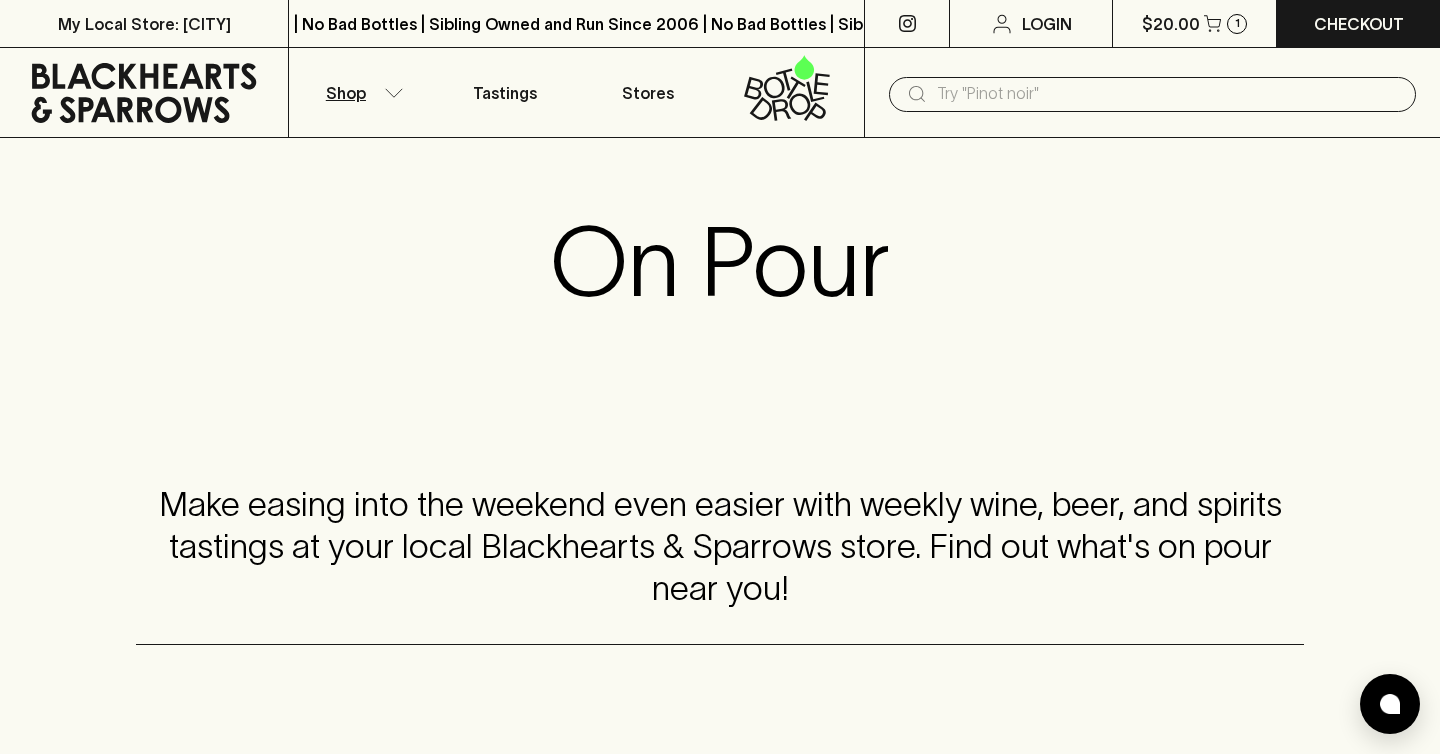 click on "Shop" at bounding box center [346, 93] 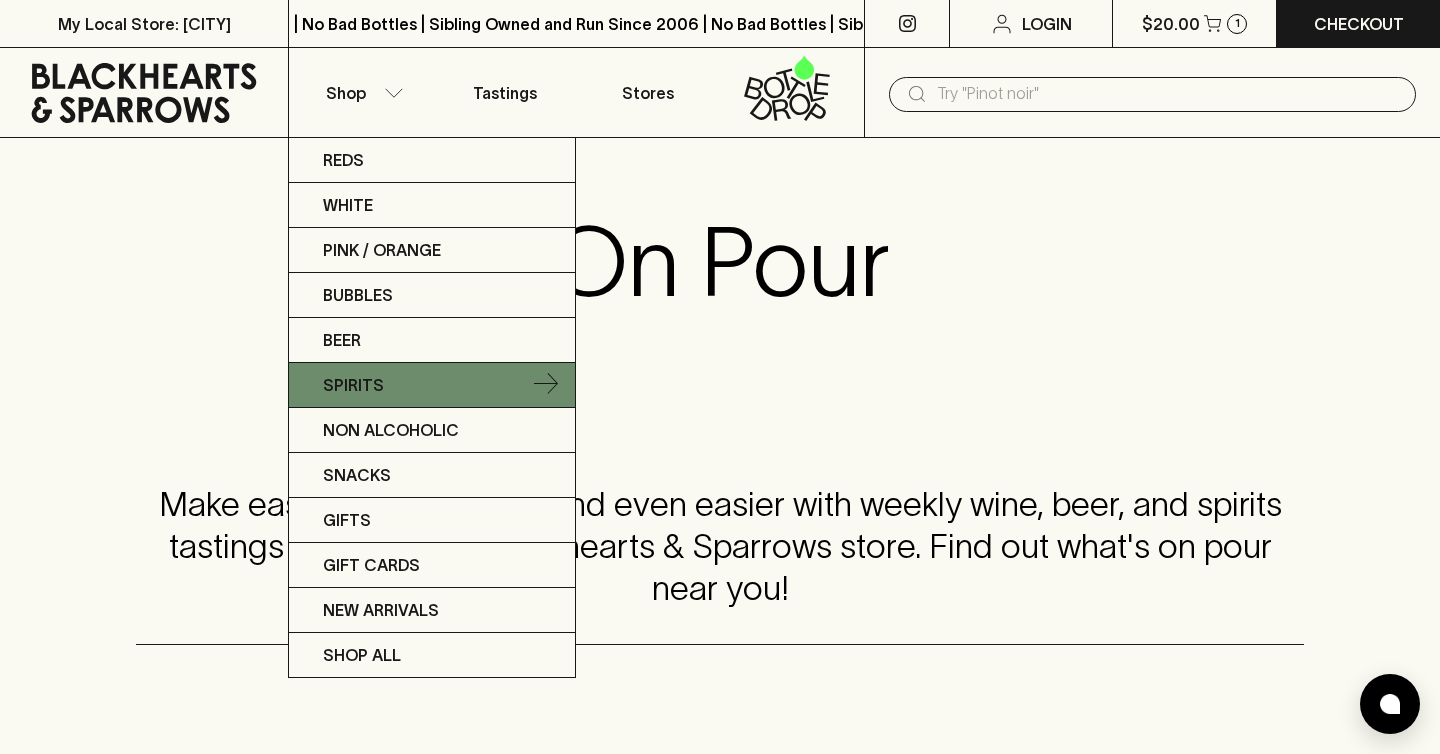 click on "Spirits" at bounding box center [353, 385] 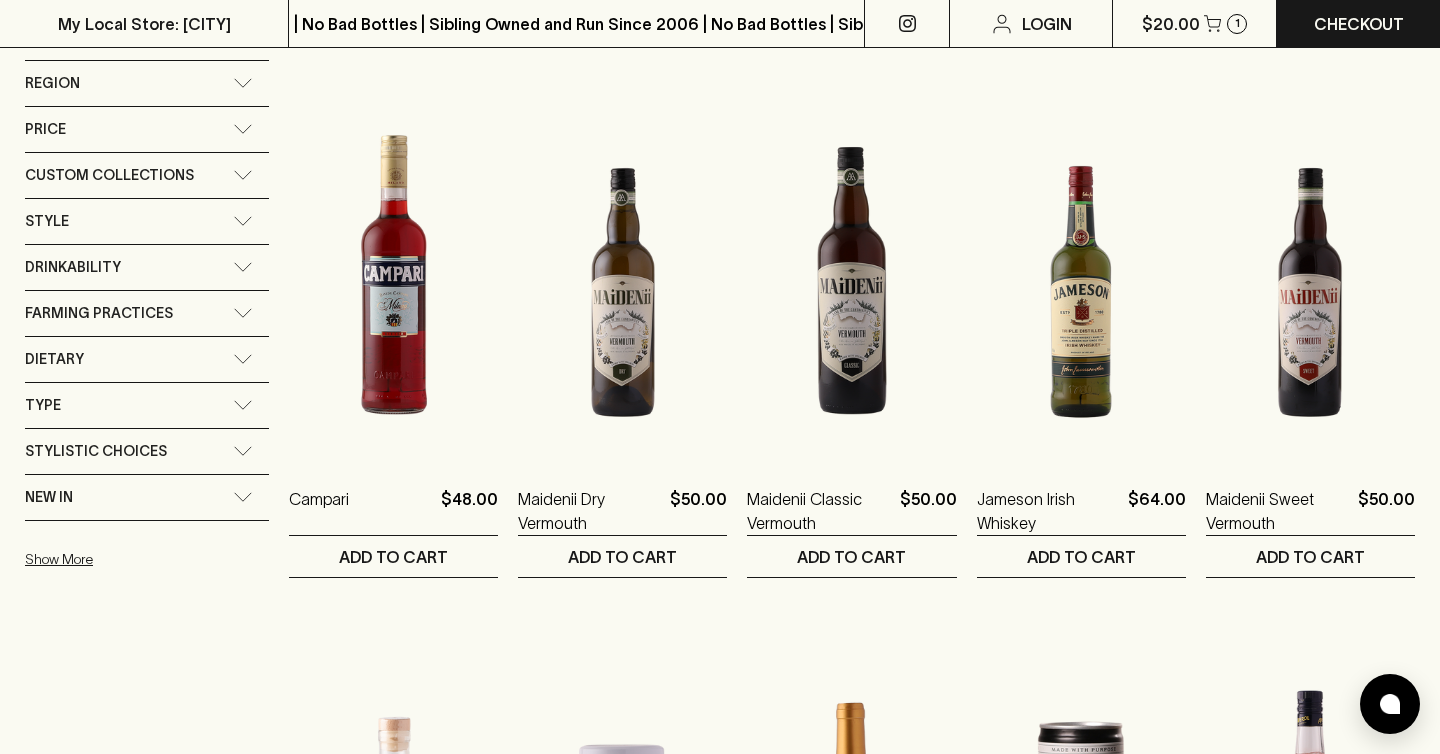 scroll, scrollTop: 835, scrollLeft: 0, axis: vertical 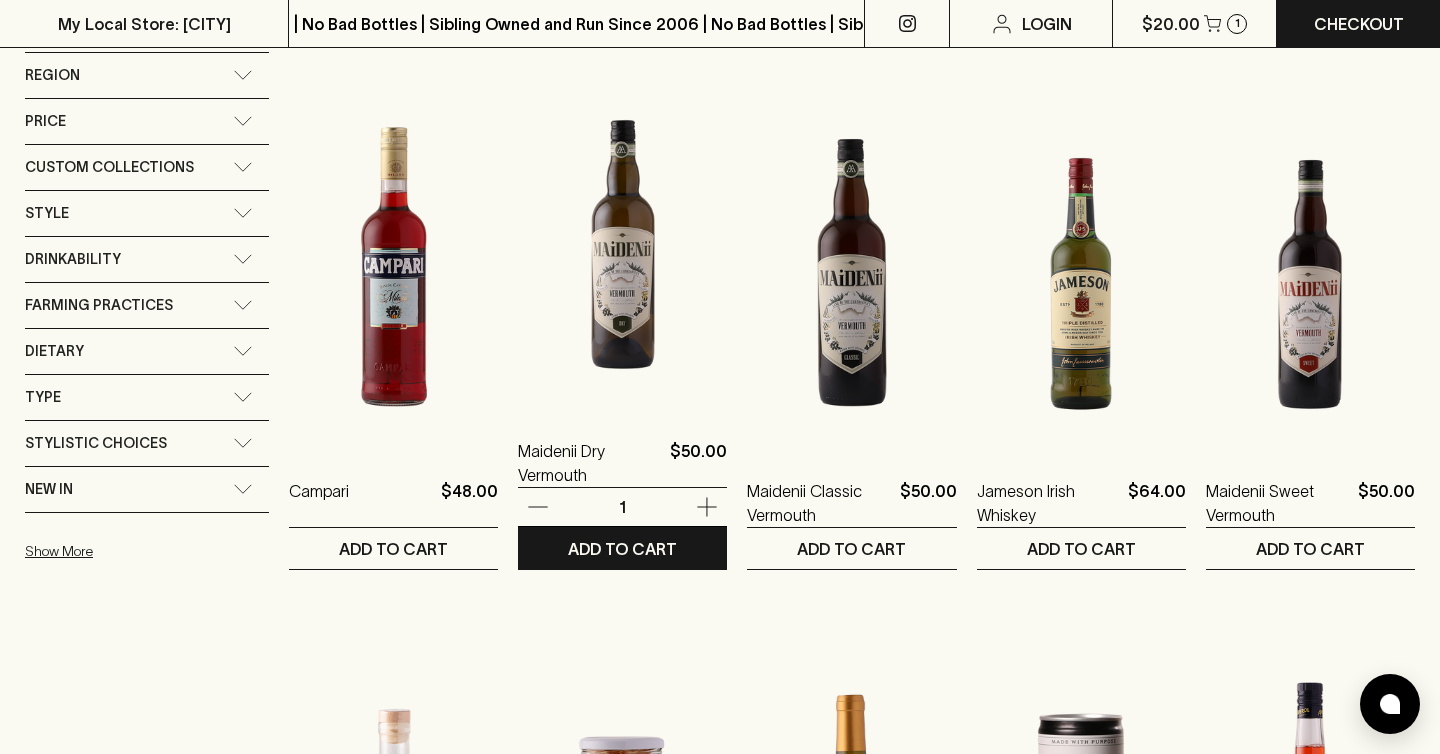 click at bounding box center [622, 234] 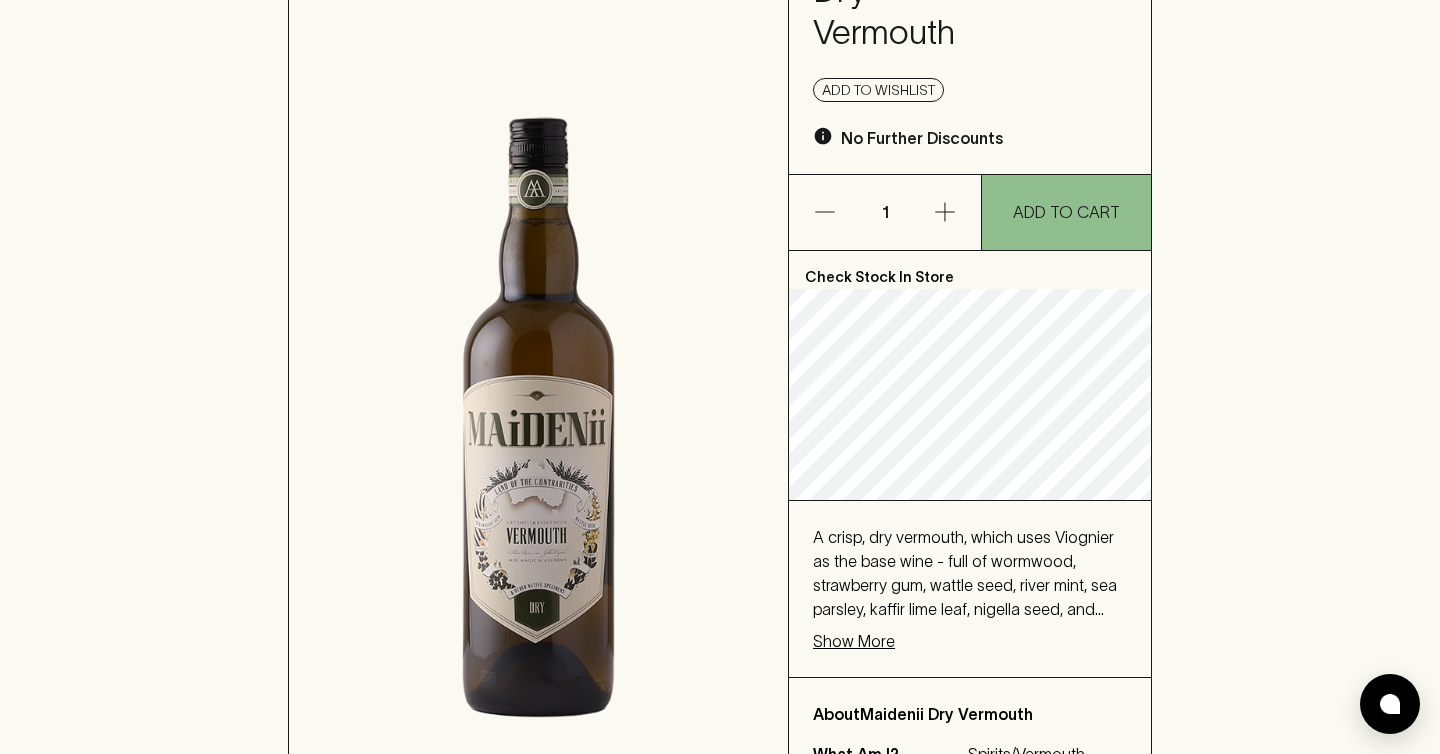 scroll, scrollTop: 0, scrollLeft: 0, axis: both 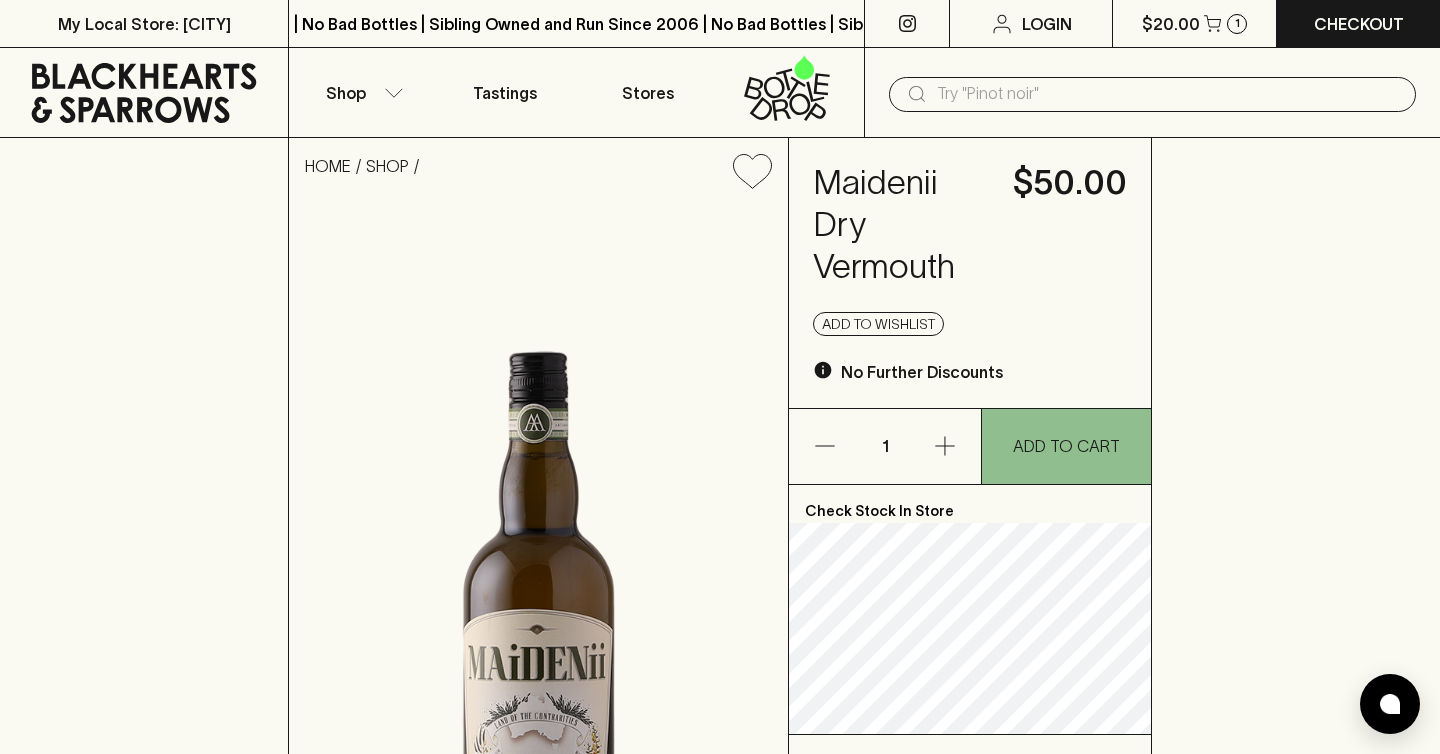 click at bounding box center [1168, 94] 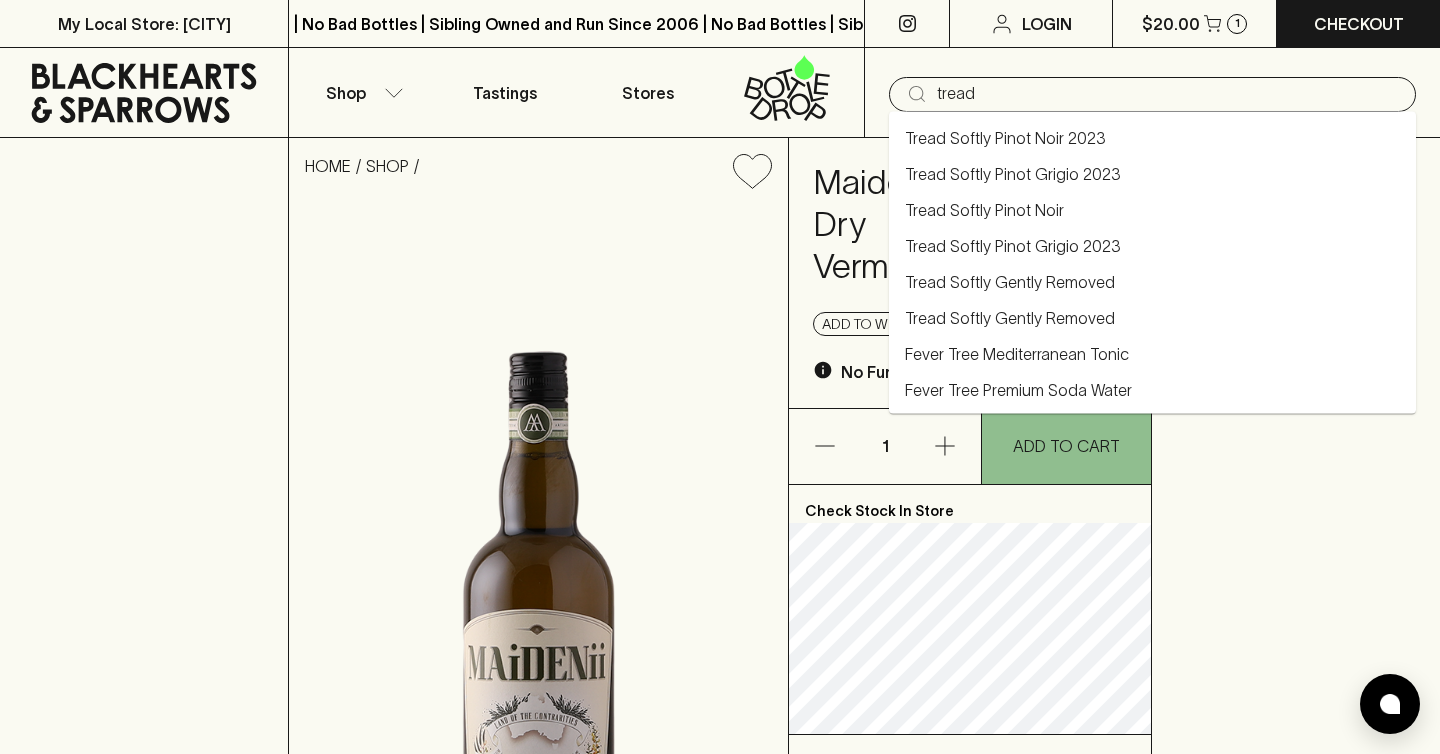 click on "Tread Softly Pinot Noir 2023" at bounding box center [1005, 138] 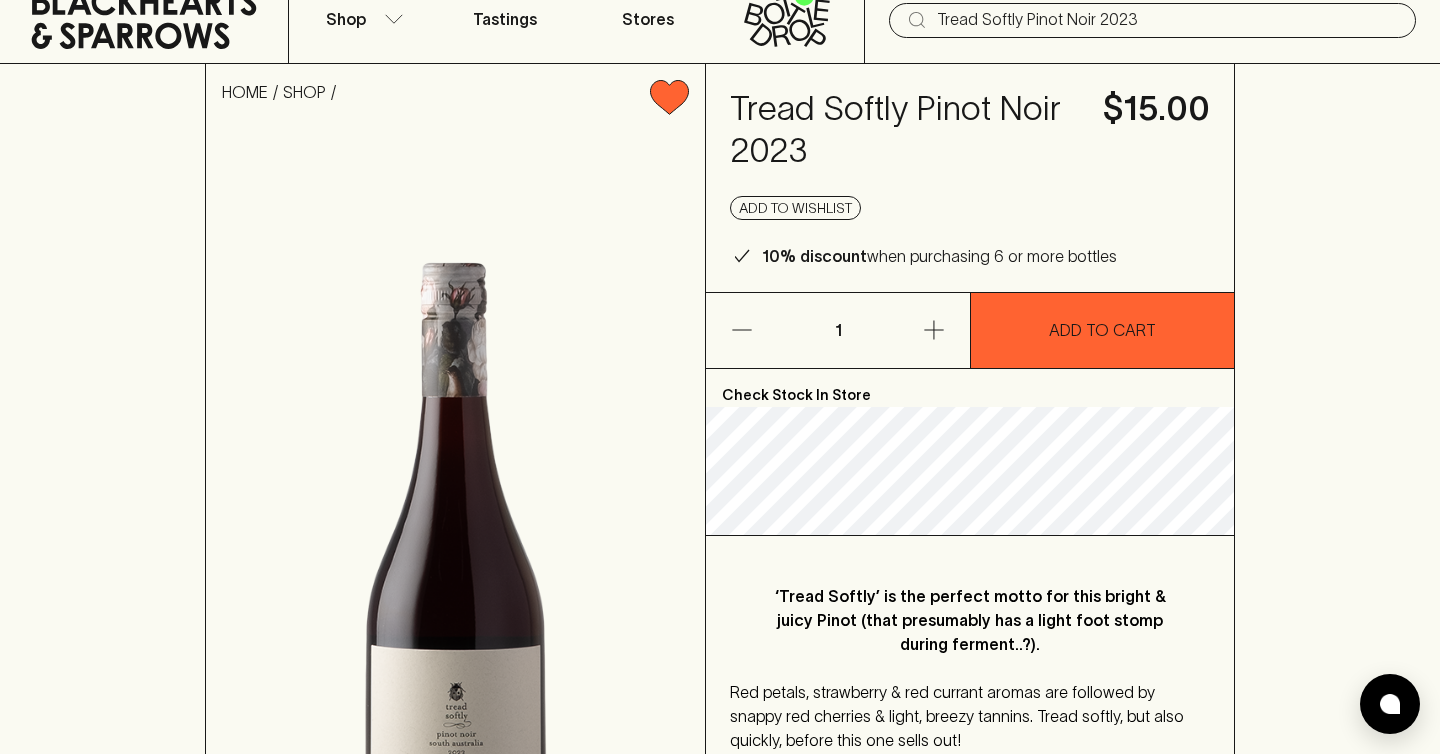 scroll, scrollTop: 0, scrollLeft: 0, axis: both 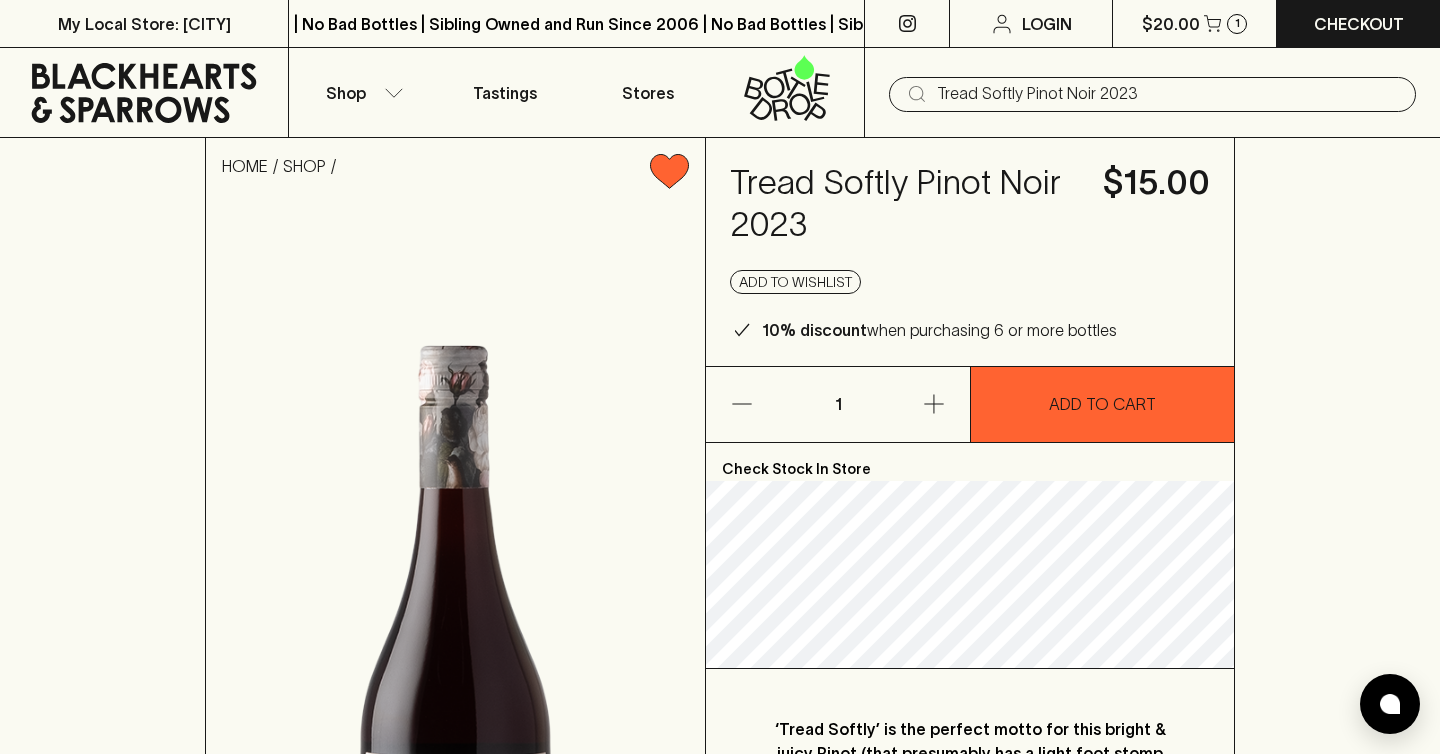 type on "Tread Softly Pinot Noir 2023" 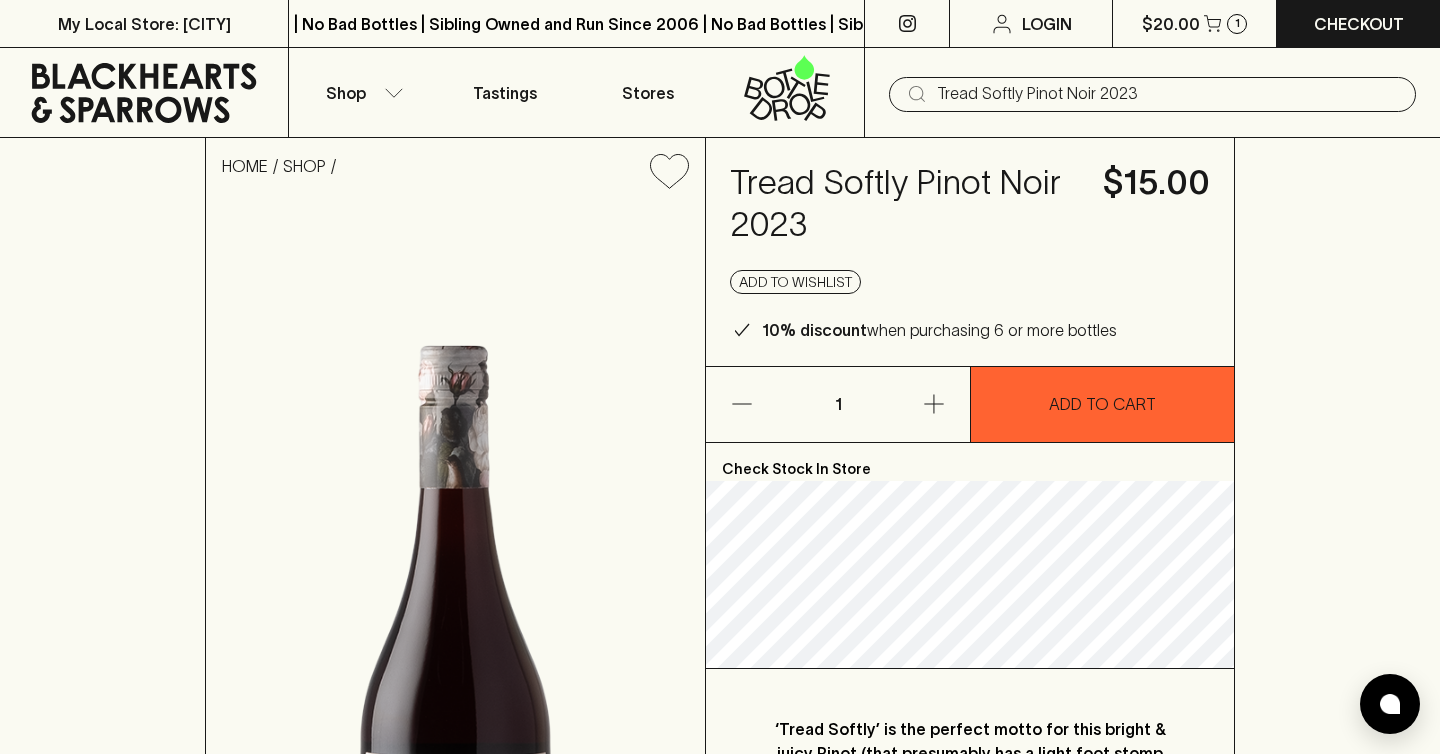 click on "Tread Softly Pinot Noir 2023" at bounding box center (1168, 94) 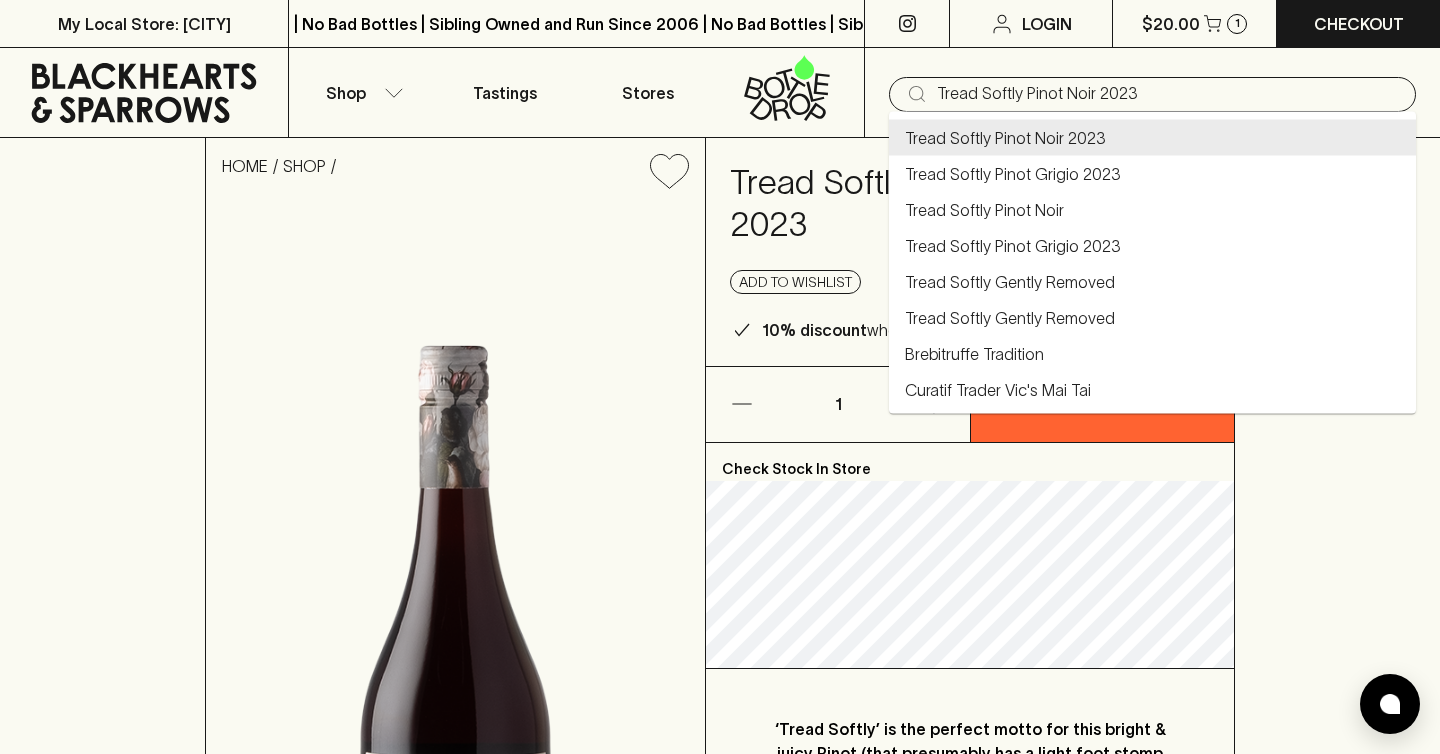 click on "Tread Softly Pinot Noir 2023" at bounding box center (1168, 94) 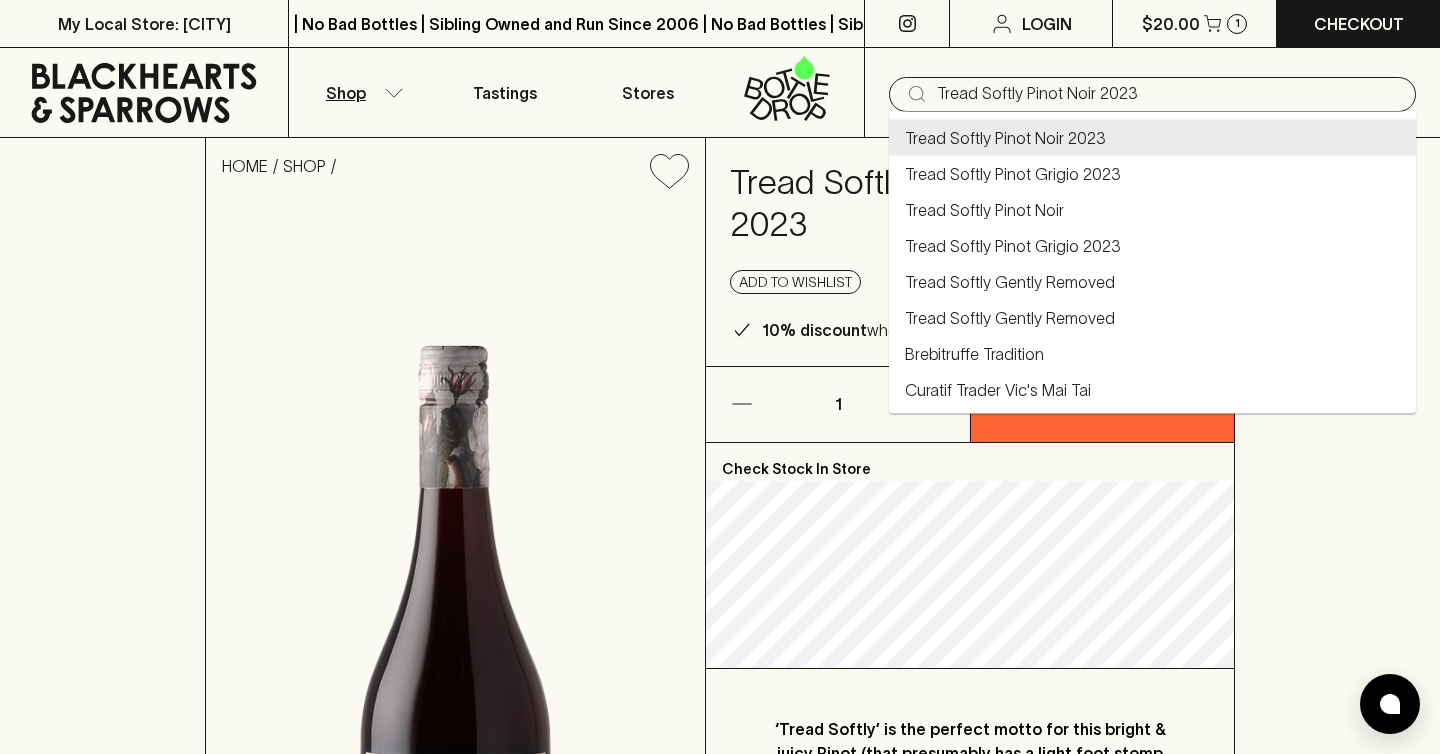 click on "Shop" at bounding box center (361, 92) 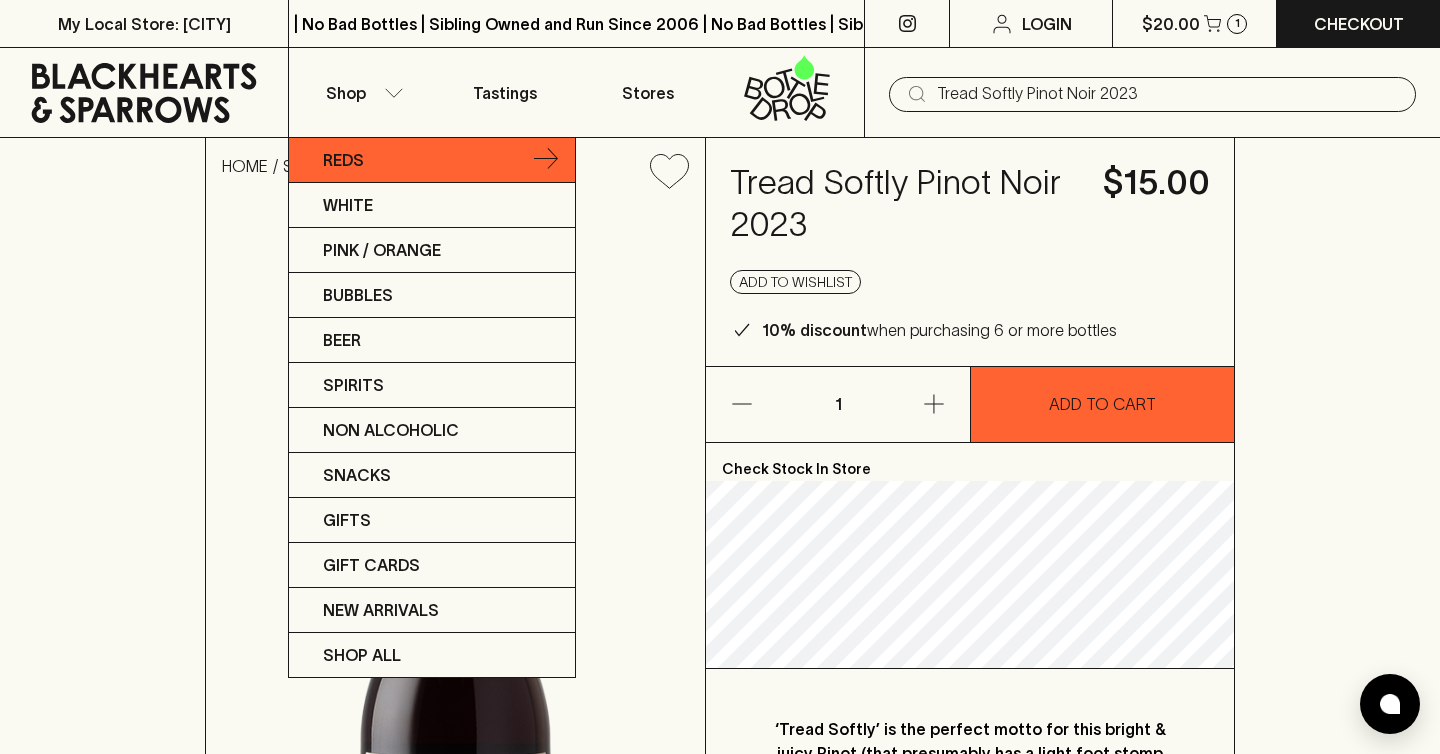 click on "Reds" at bounding box center [432, 160] 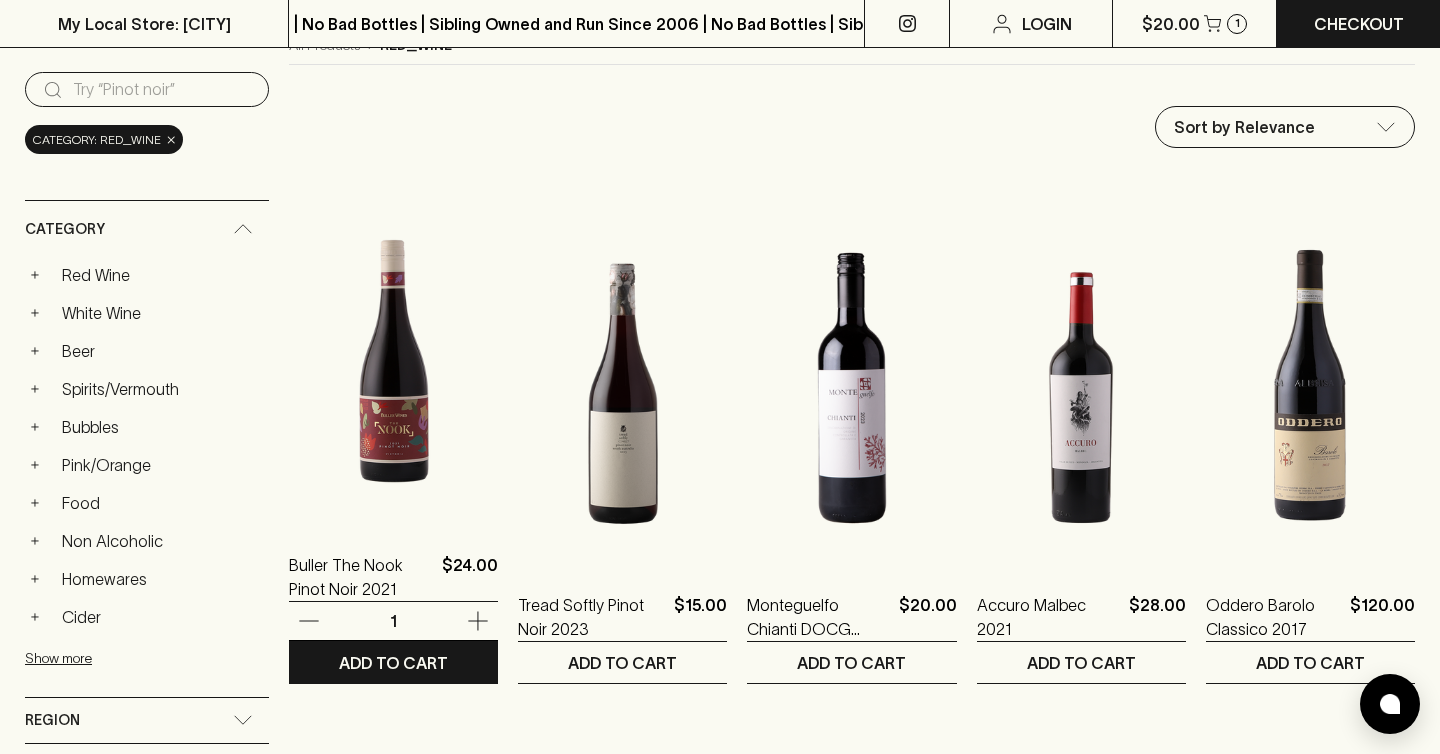 scroll, scrollTop: 298, scrollLeft: 0, axis: vertical 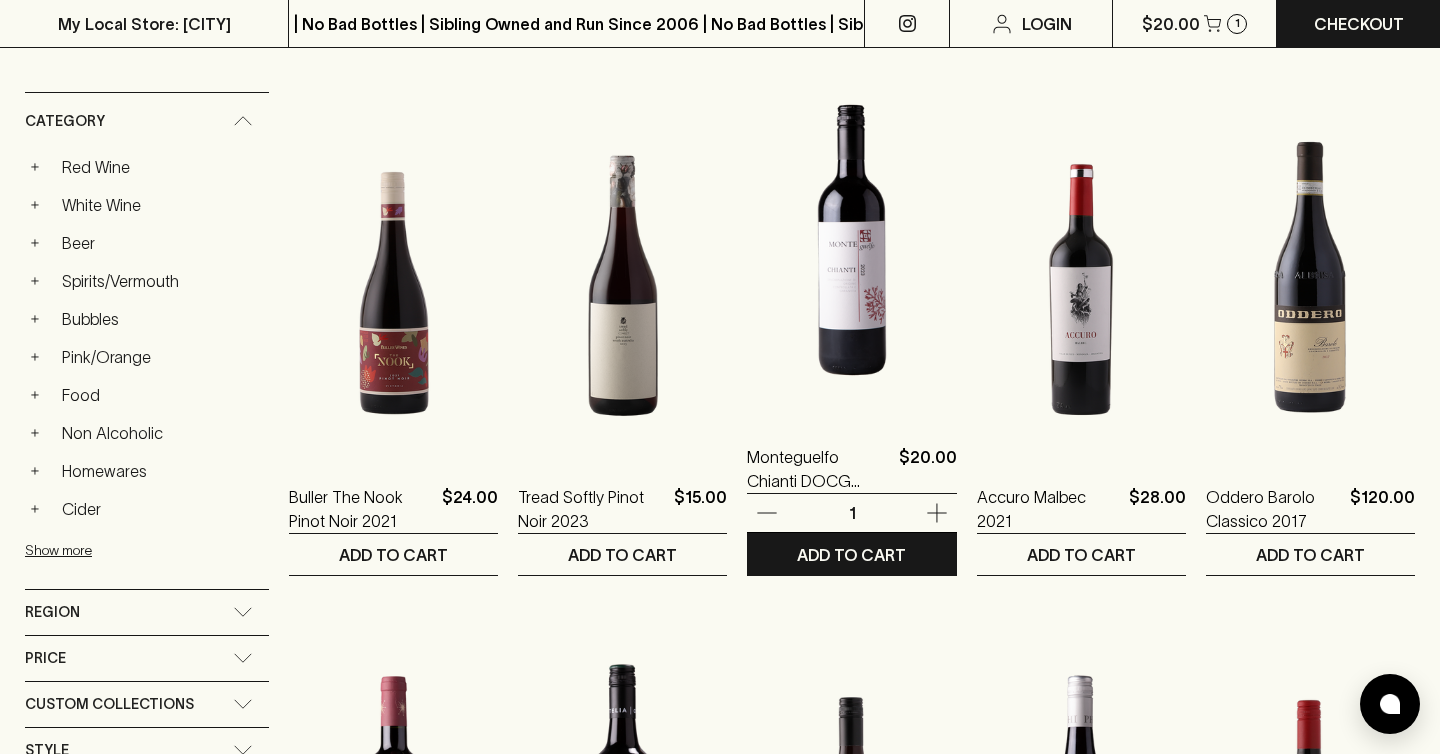 click at bounding box center (851, 240) 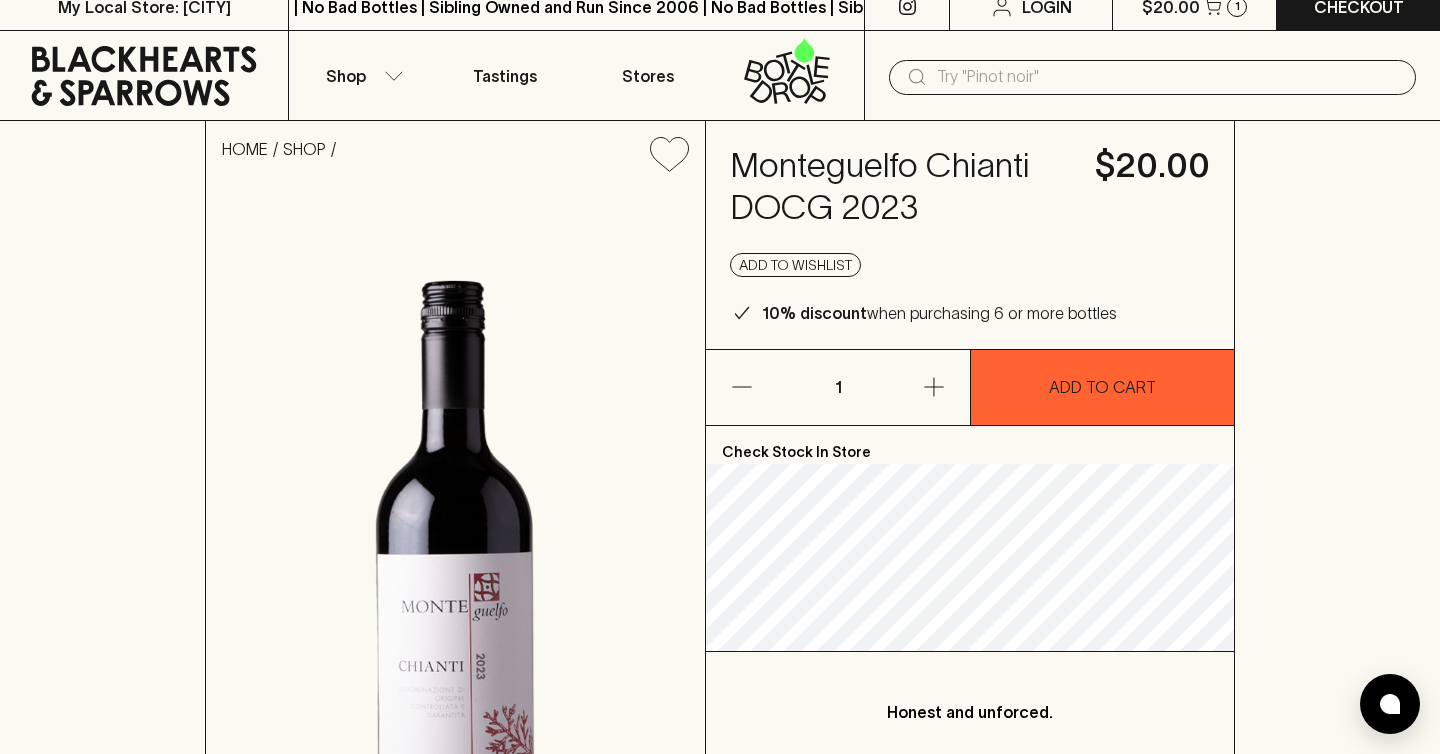 scroll, scrollTop: 31, scrollLeft: 0, axis: vertical 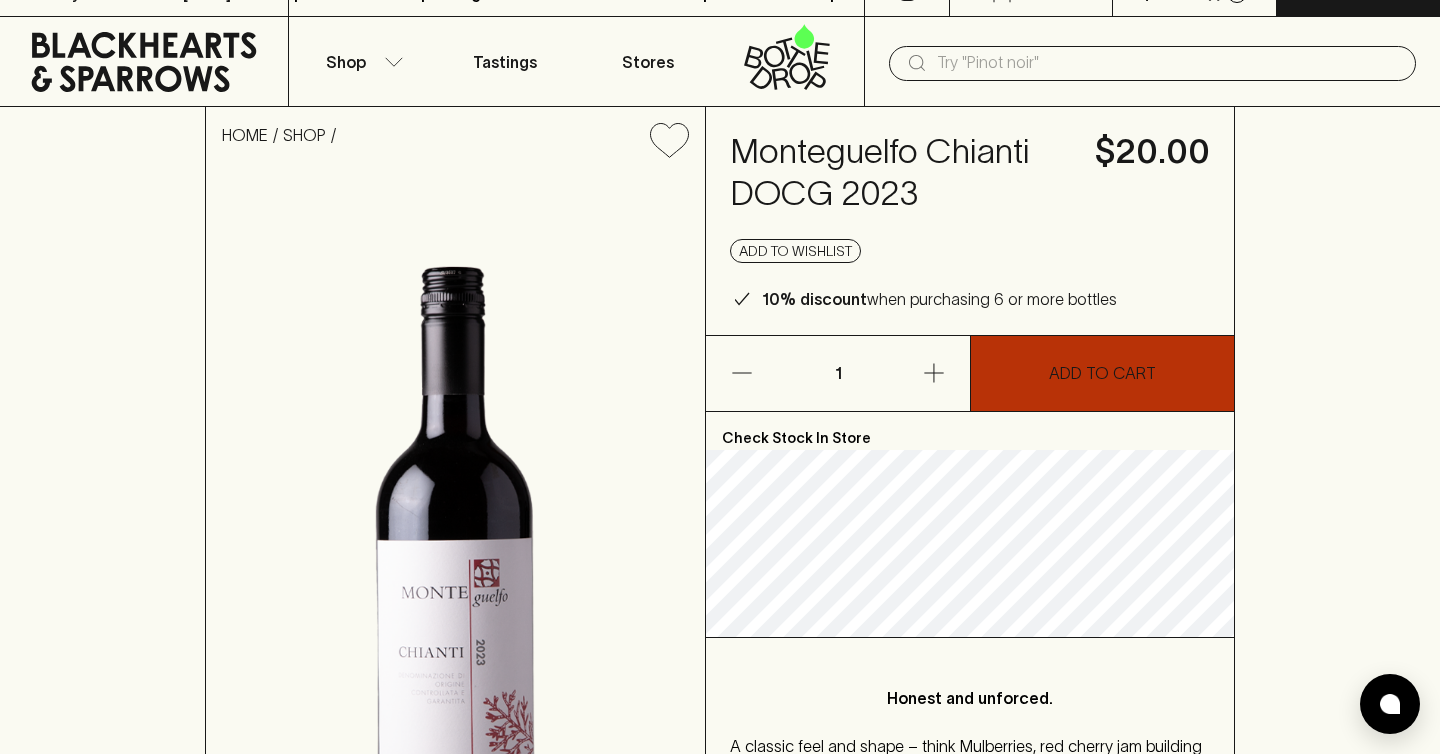 click on "ADD TO CART" at bounding box center (1102, 373) 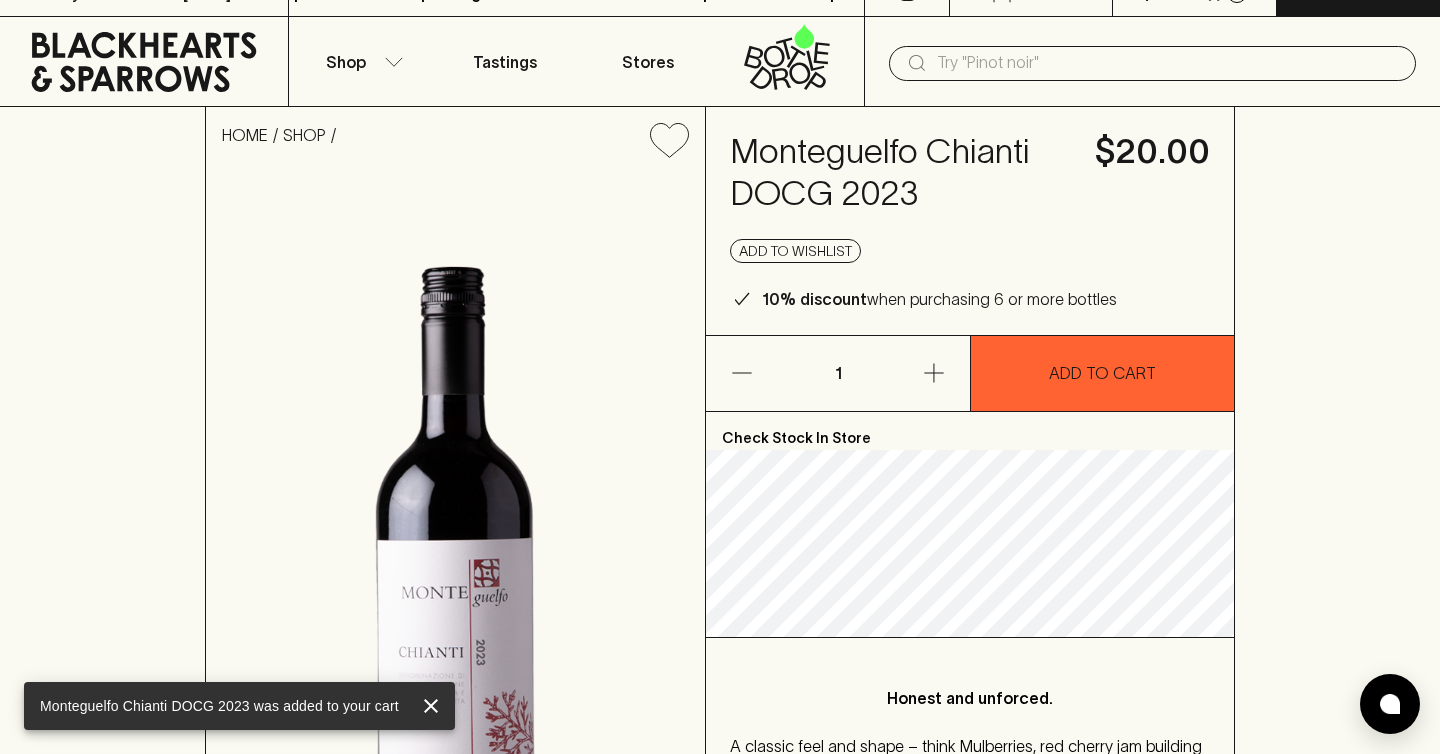 scroll, scrollTop: 0, scrollLeft: 0, axis: both 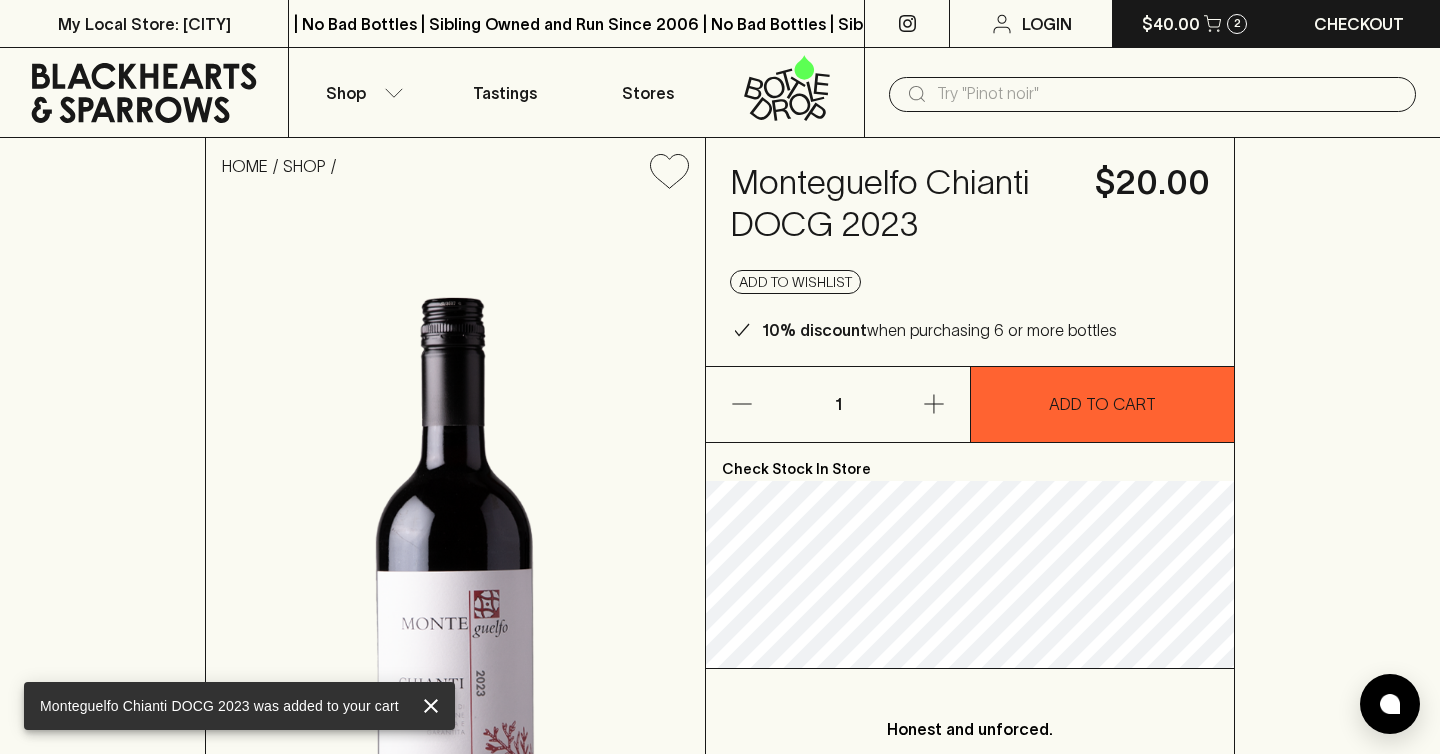 click on "$40.00 2" at bounding box center [1195, 23] 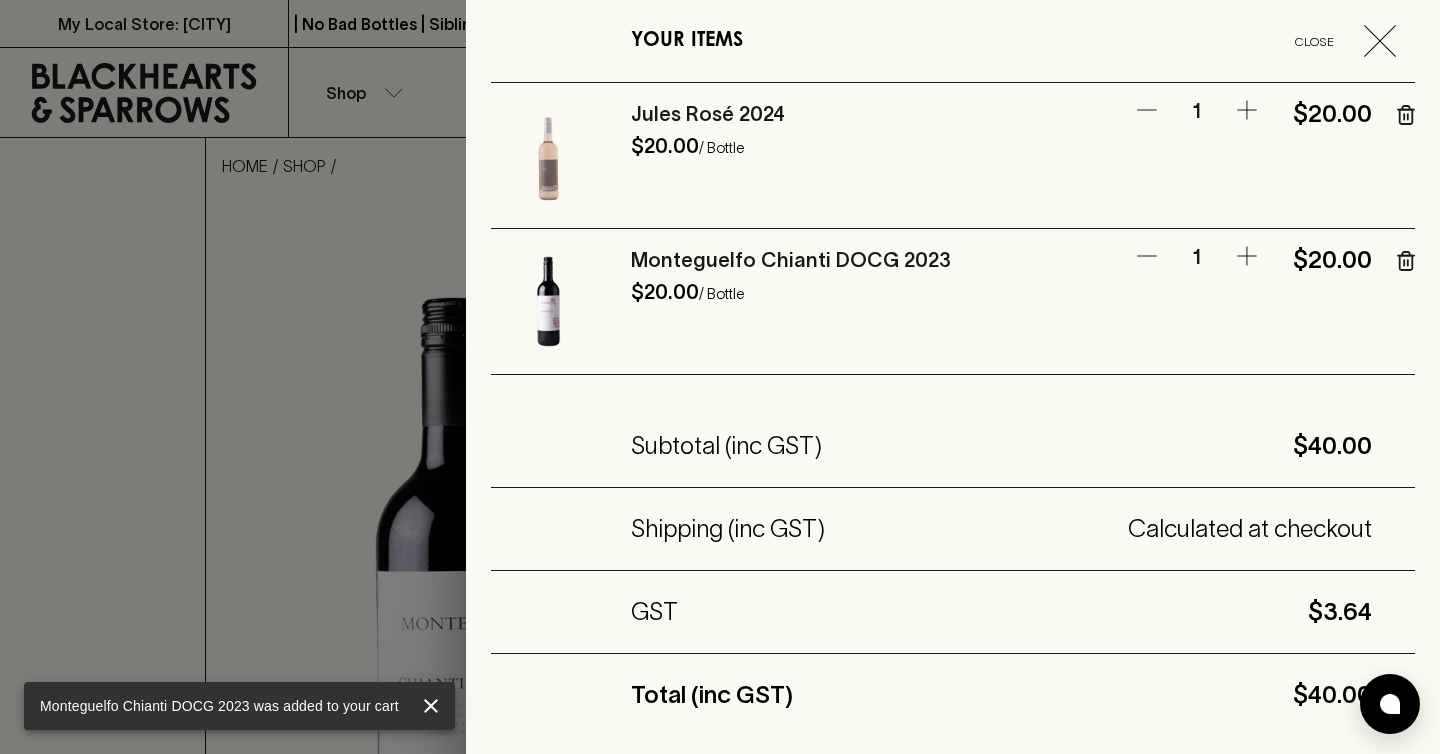 click on "$20.00  / Bottle" at bounding box center [949, 292] 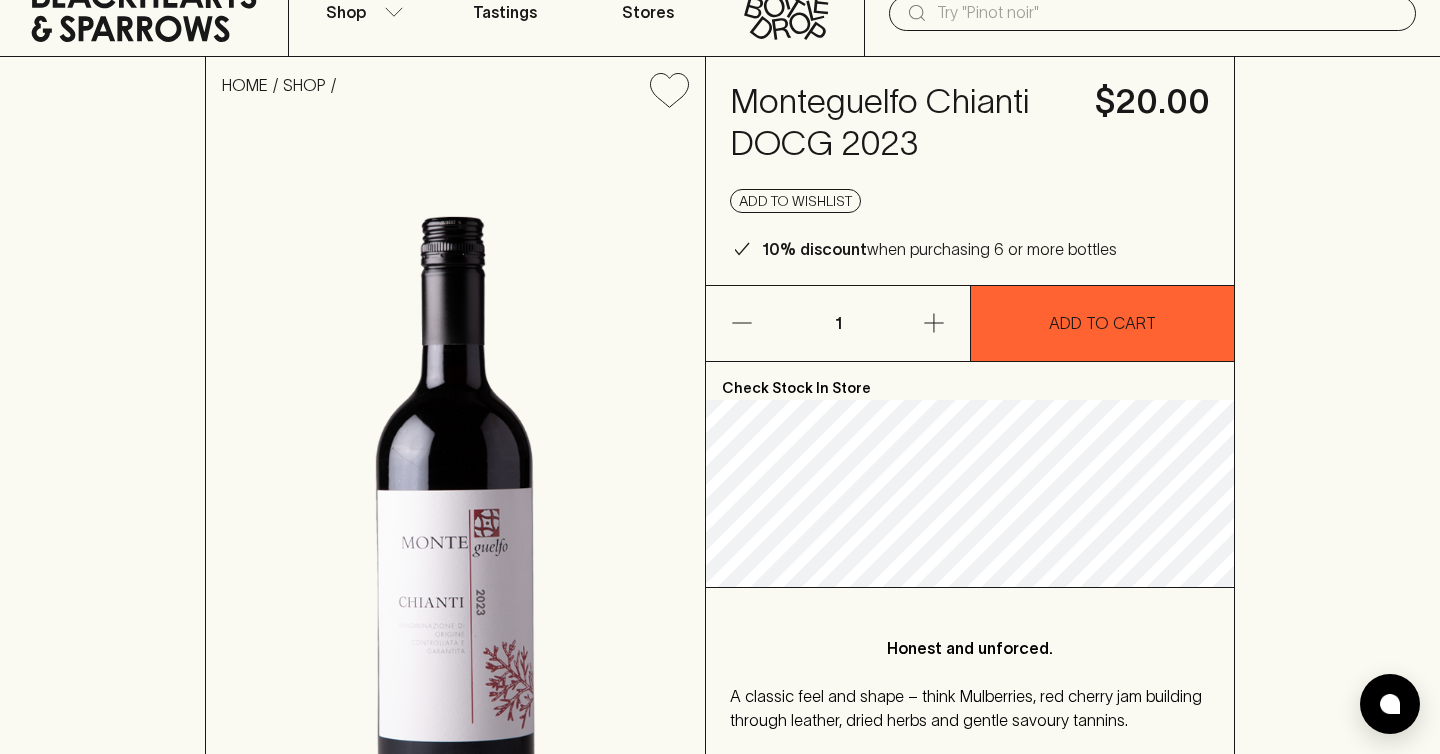 scroll, scrollTop: 82, scrollLeft: 0, axis: vertical 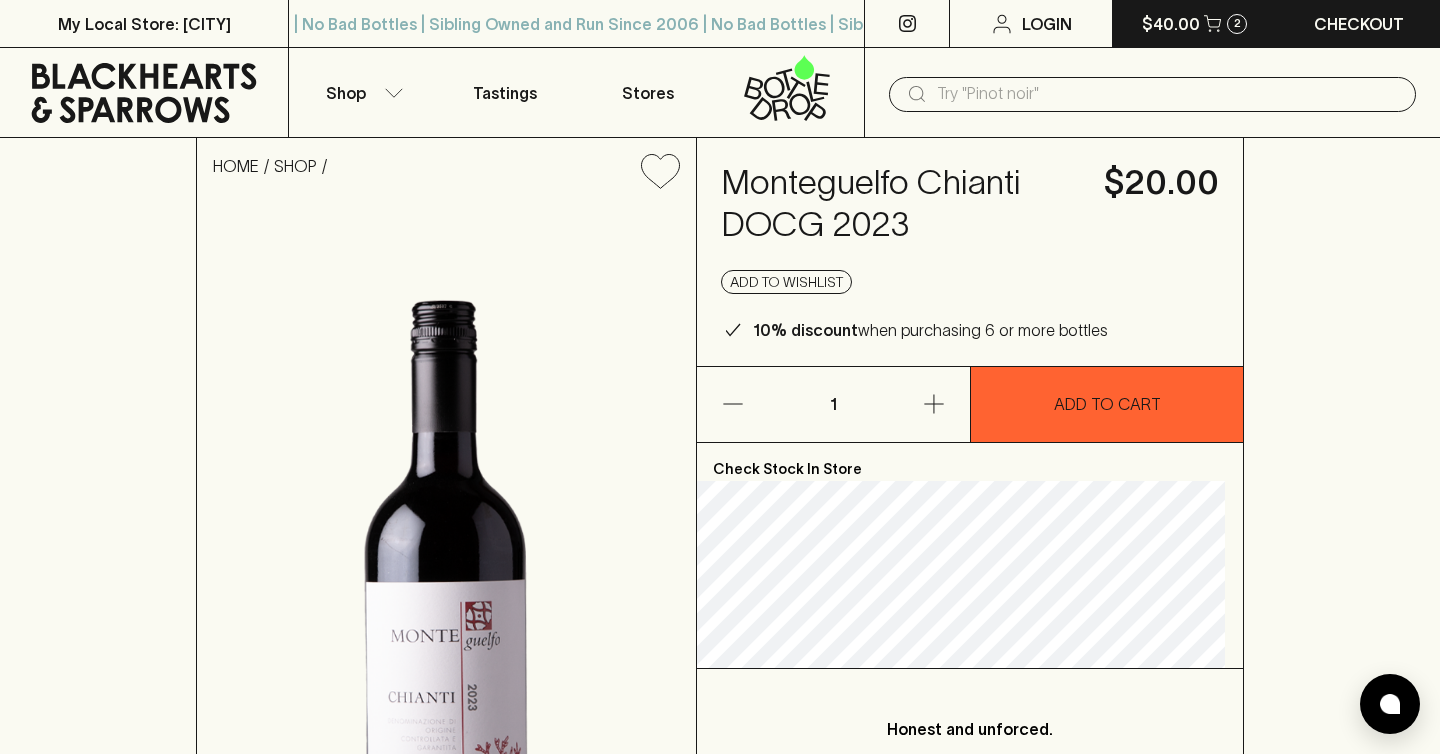 click on "$40.00 2" at bounding box center (1195, 23) 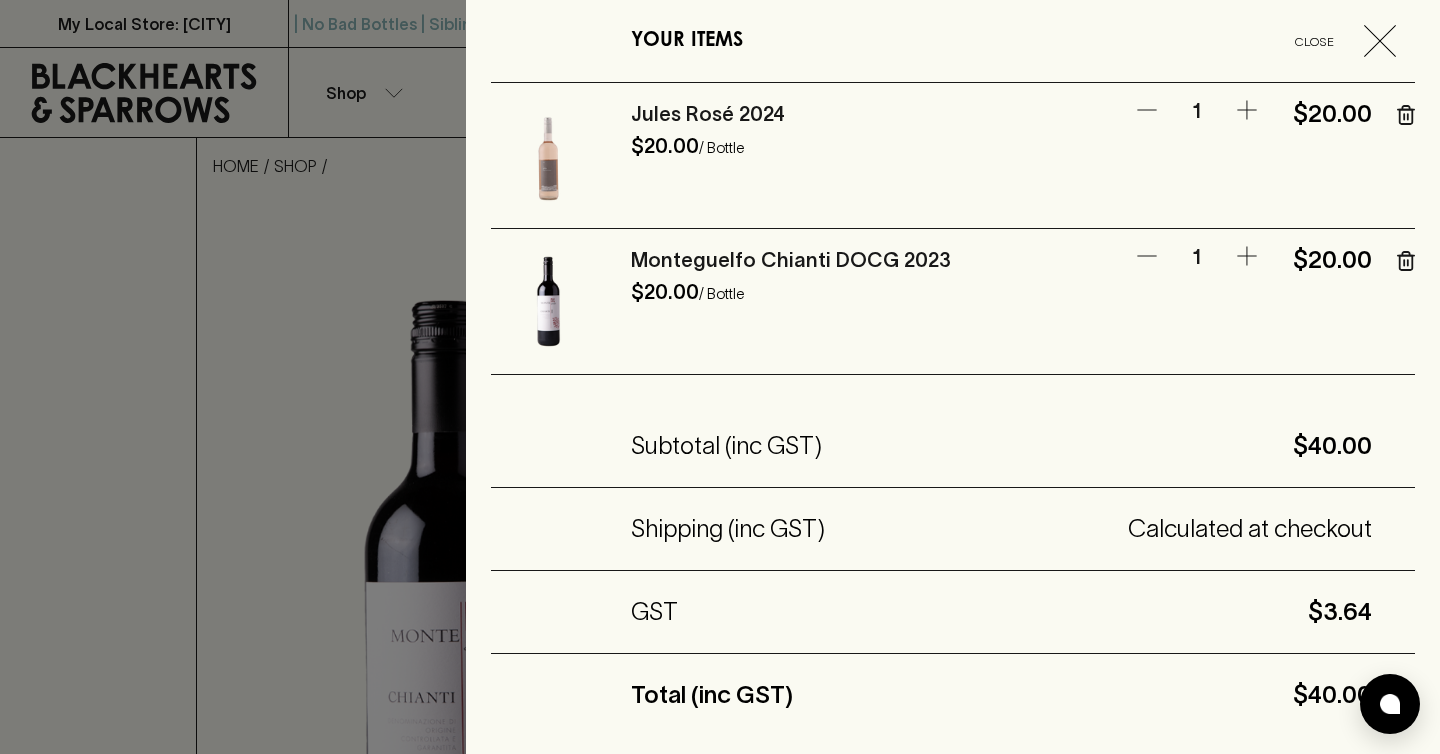 scroll, scrollTop: 604, scrollLeft: 0, axis: vertical 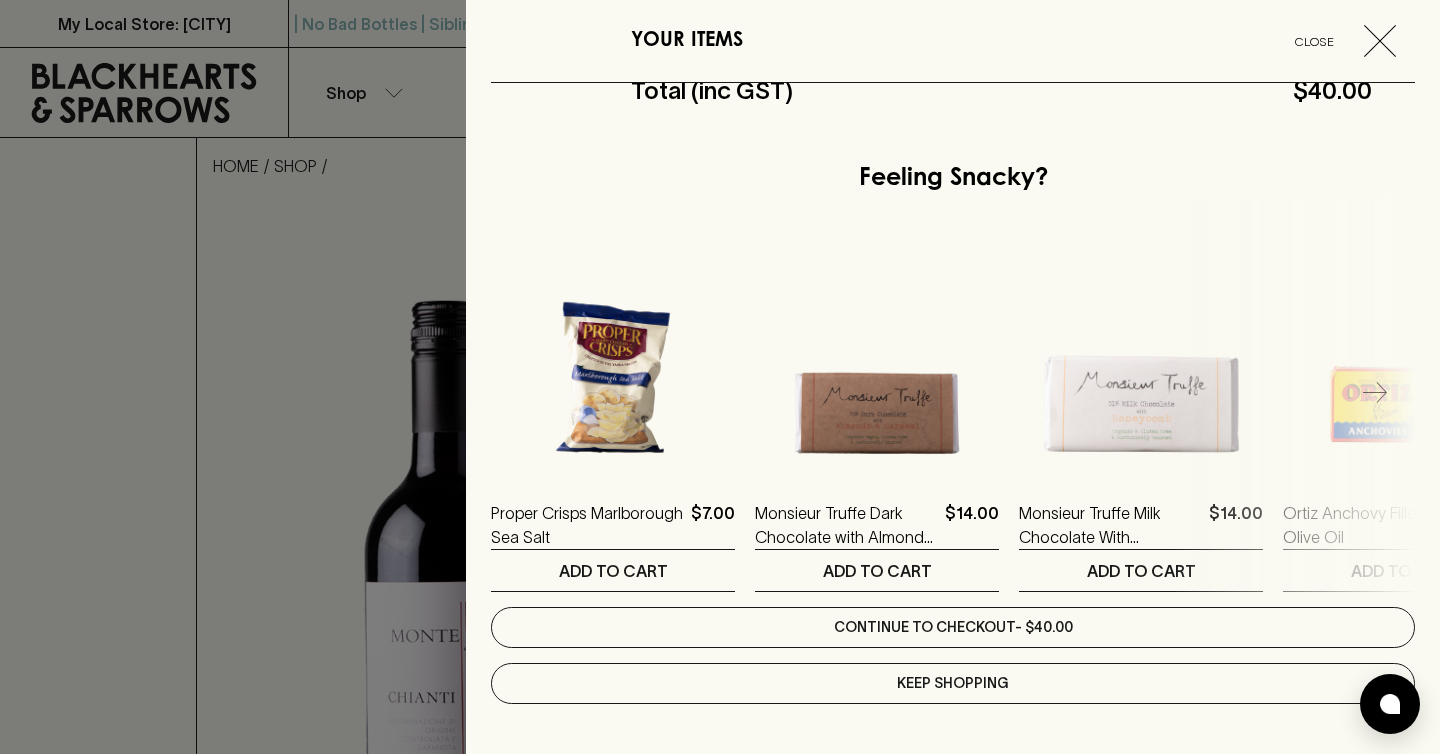 click on "Continue to checkout  - $40.00" at bounding box center [953, 627] 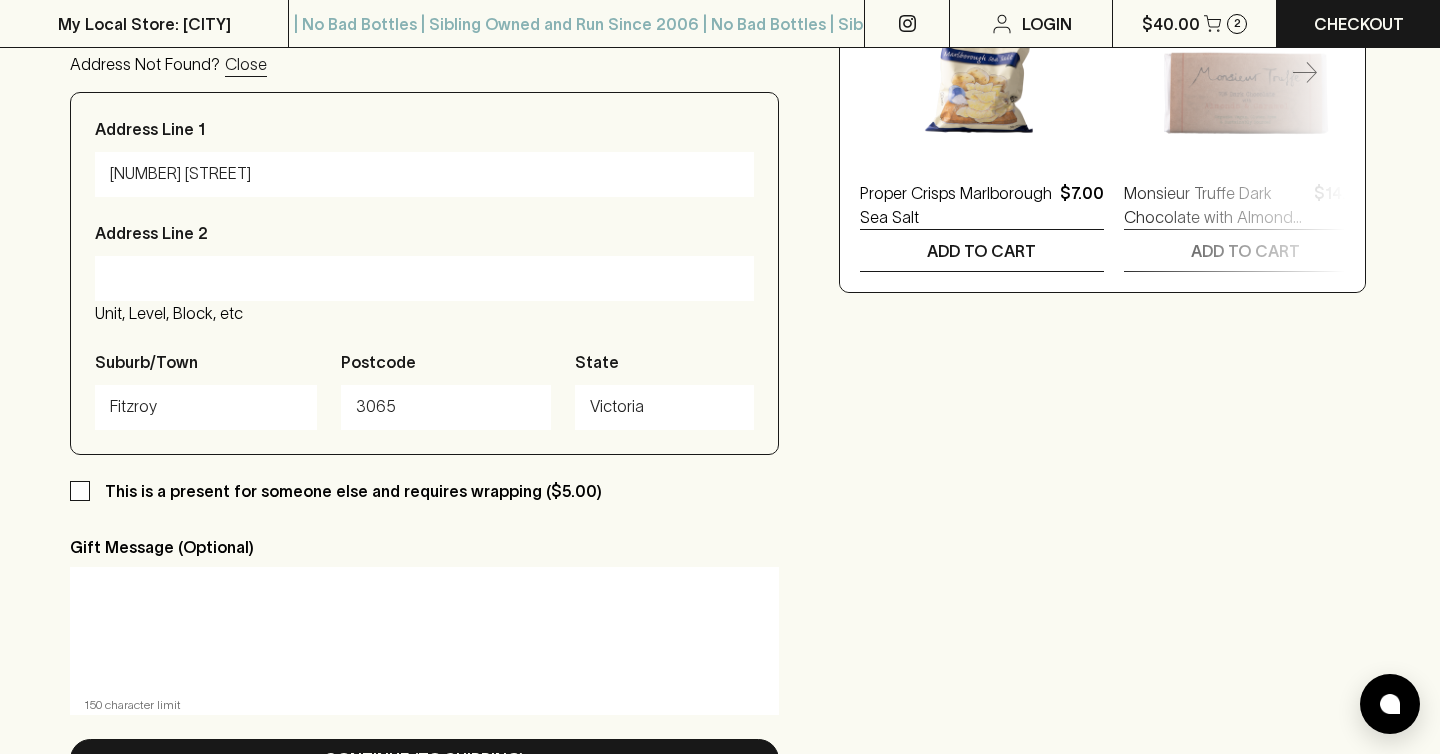 scroll, scrollTop: 842, scrollLeft: 0, axis: vertical 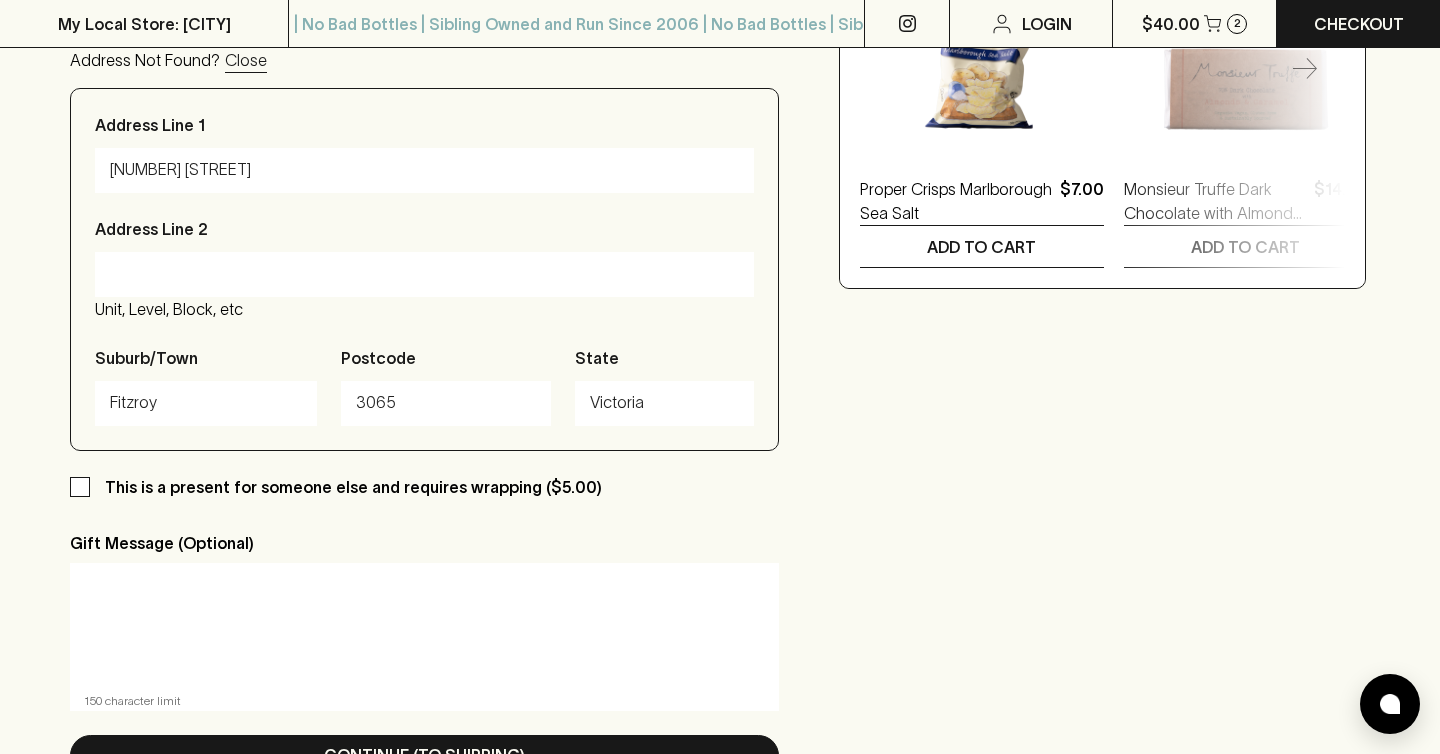 click on "3065" at bounding box center (446, 403) 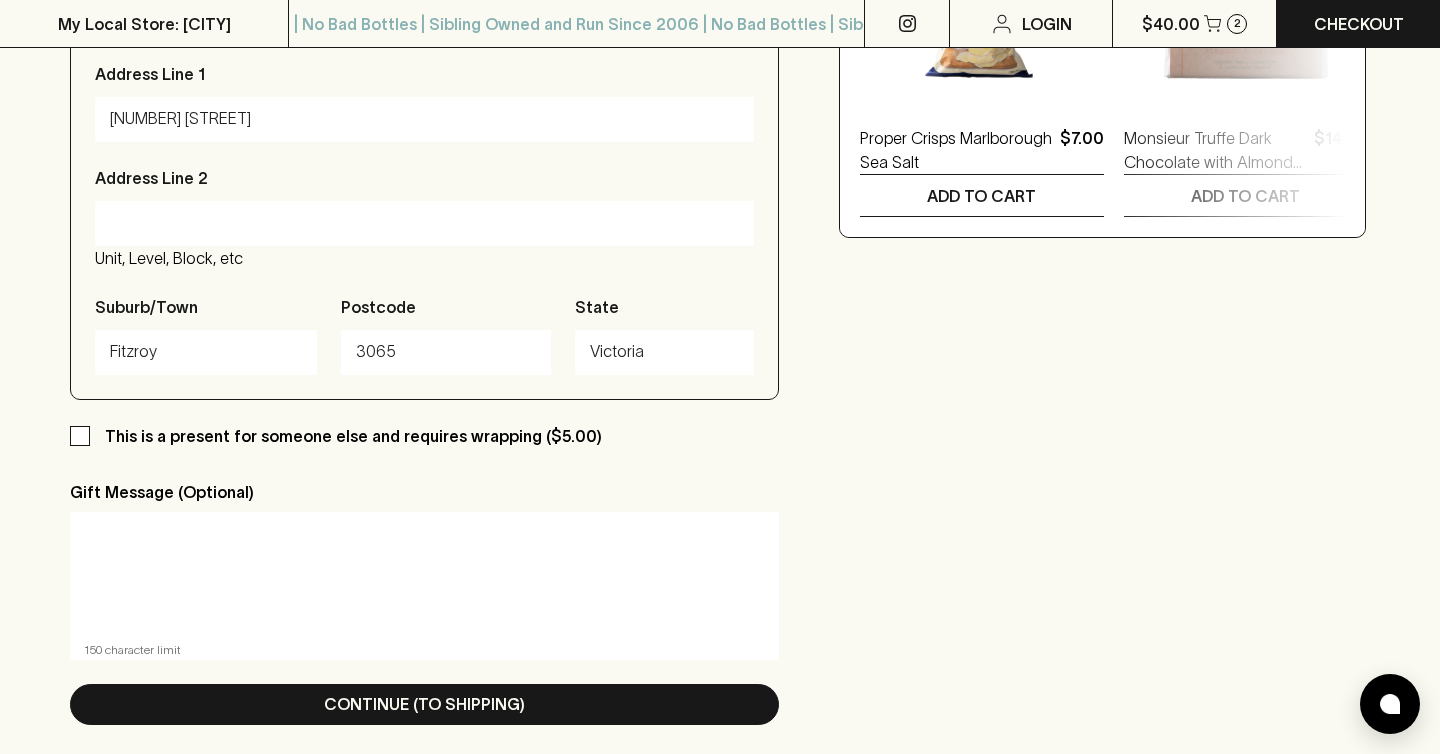 scroll, scrollTop: 1512, scrollLeft: 0, axis: vertical 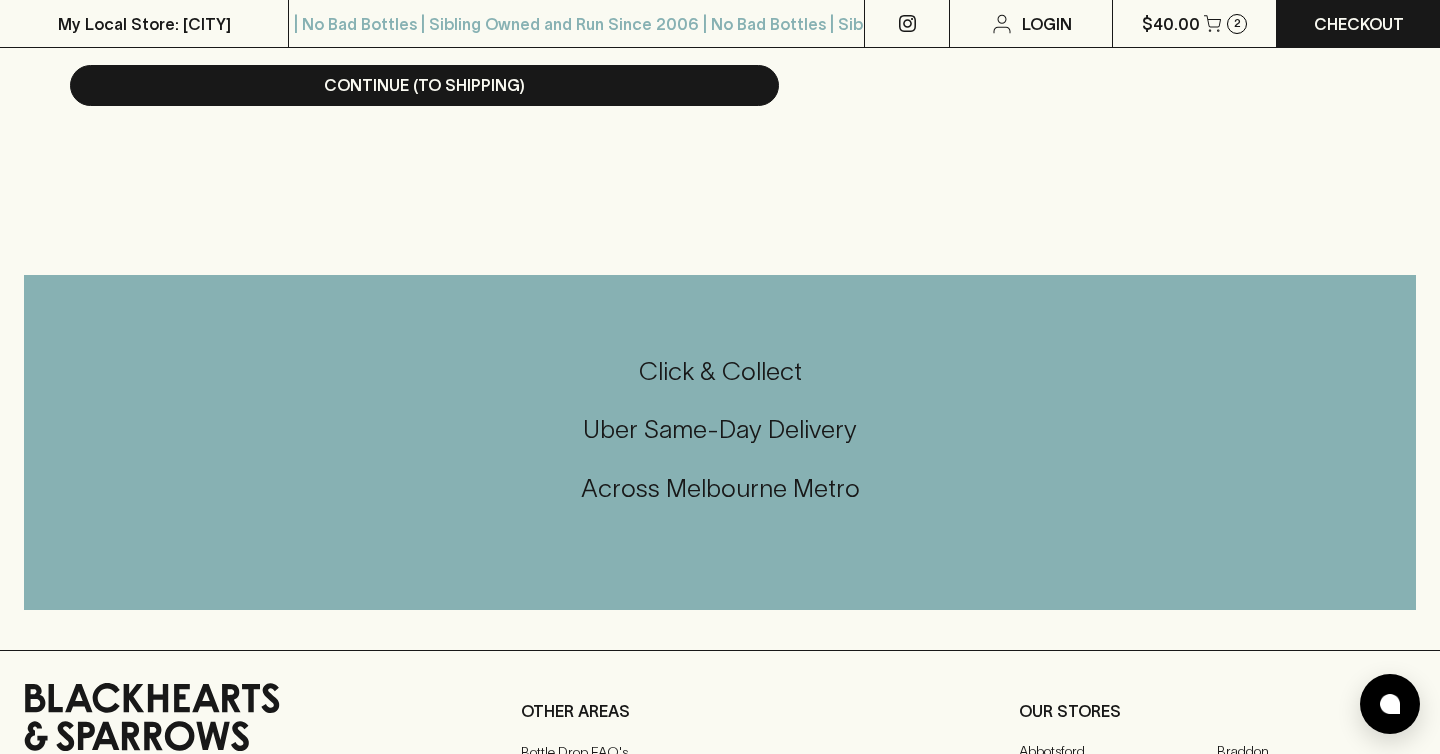 click on "First Name * [FIRST] Last Name * [LAST] Email Address * [EMAIL] We will be sending your invoice and shipping status here Phone Number * [PHONE] Needed for shipping purposes  Billing Address * ​ ​ Address Not Found? Close Address Line 1 [NUMBER] [STREET] Address Line 2 Unit, Level, Block, etc Suburb/Town [CITY] Postcode [POSTAL_CODE] State [STATE] This is a present for someone else and requires wrapping   ($5.00) Gift Message (Optional) x ​ 150 character limit Cart: 2 items / $40.00 View Continue (To Shipping)" at bounding box center (424, -469) 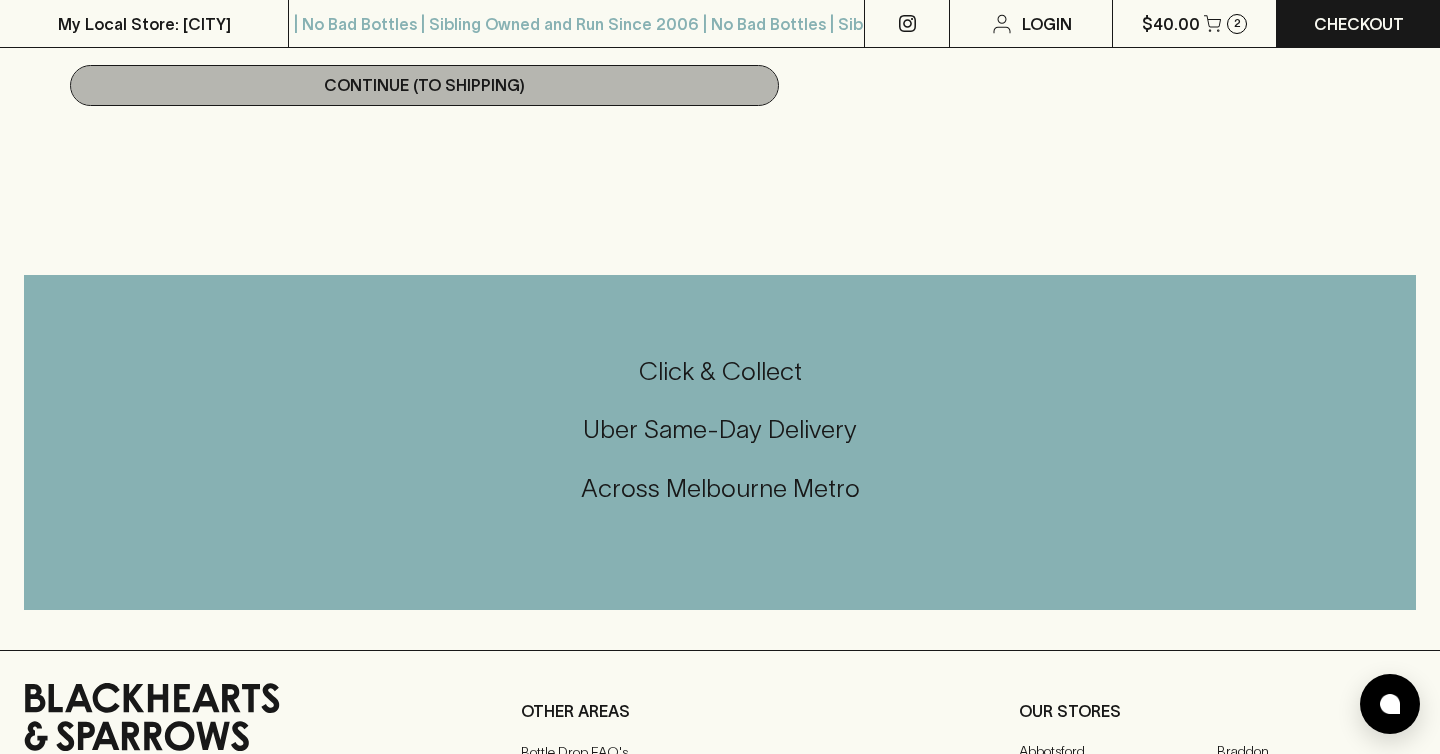click on "Continue (To Shipping)" at bounding box center (424, 85) 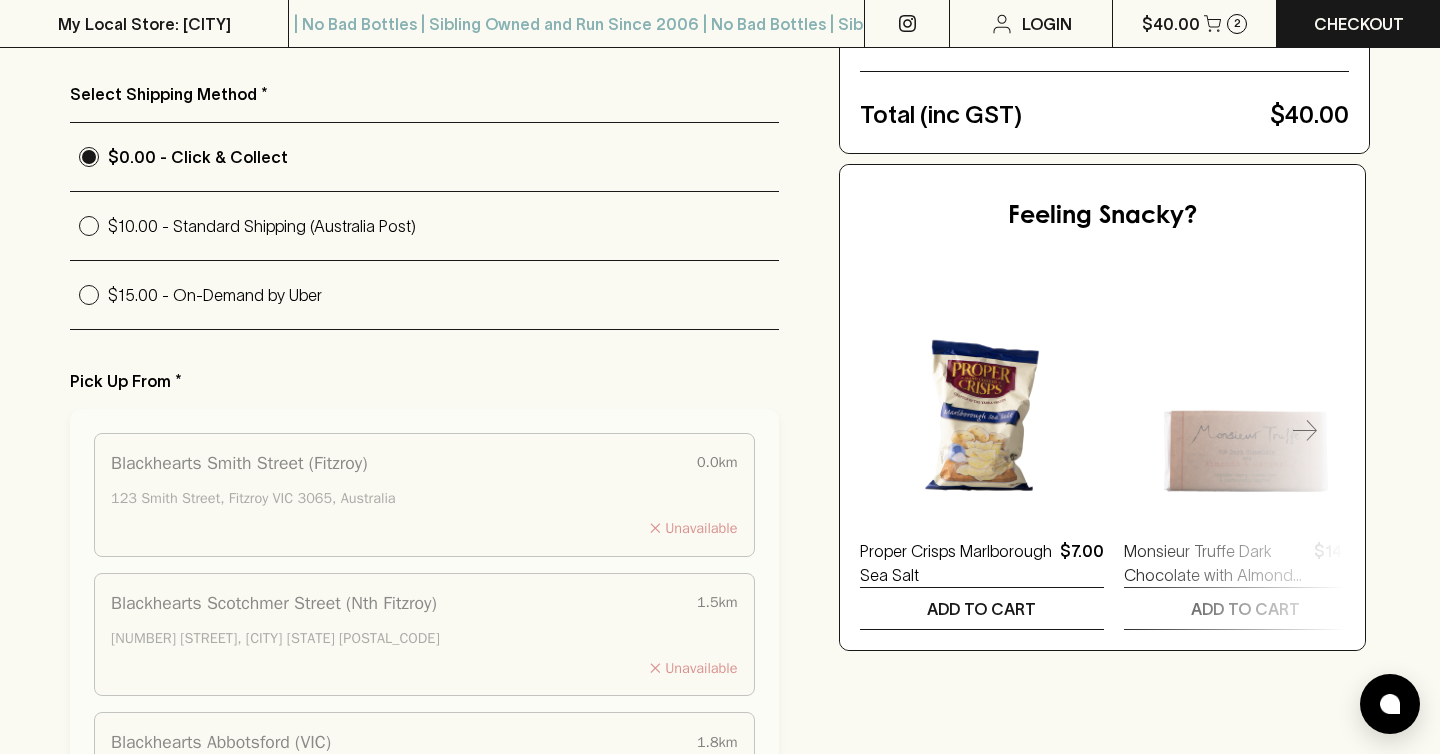 scroll, scrollTop: 584, scrollLeft: 0, axis: vertical 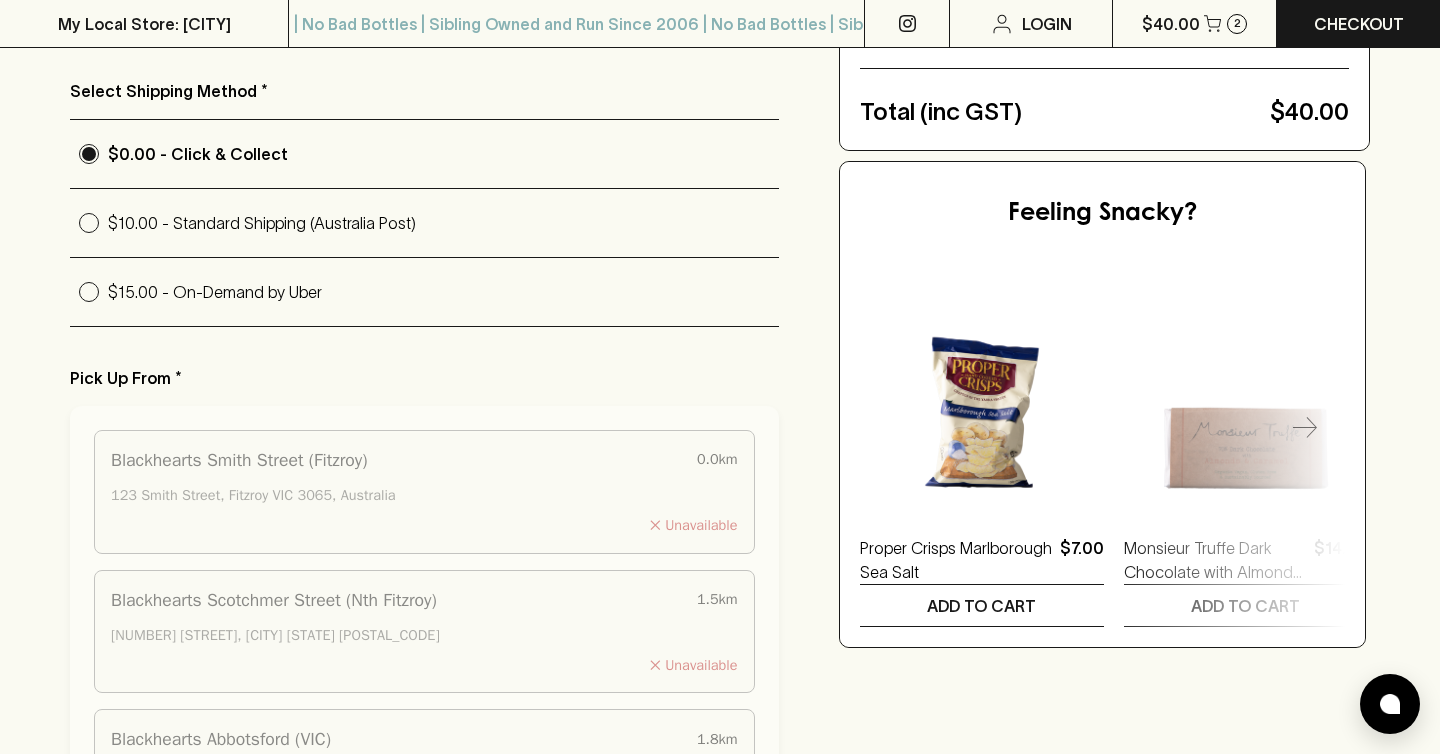 click on "$15.00 - On-Demand by Uber" at bounding box center (443, 292) 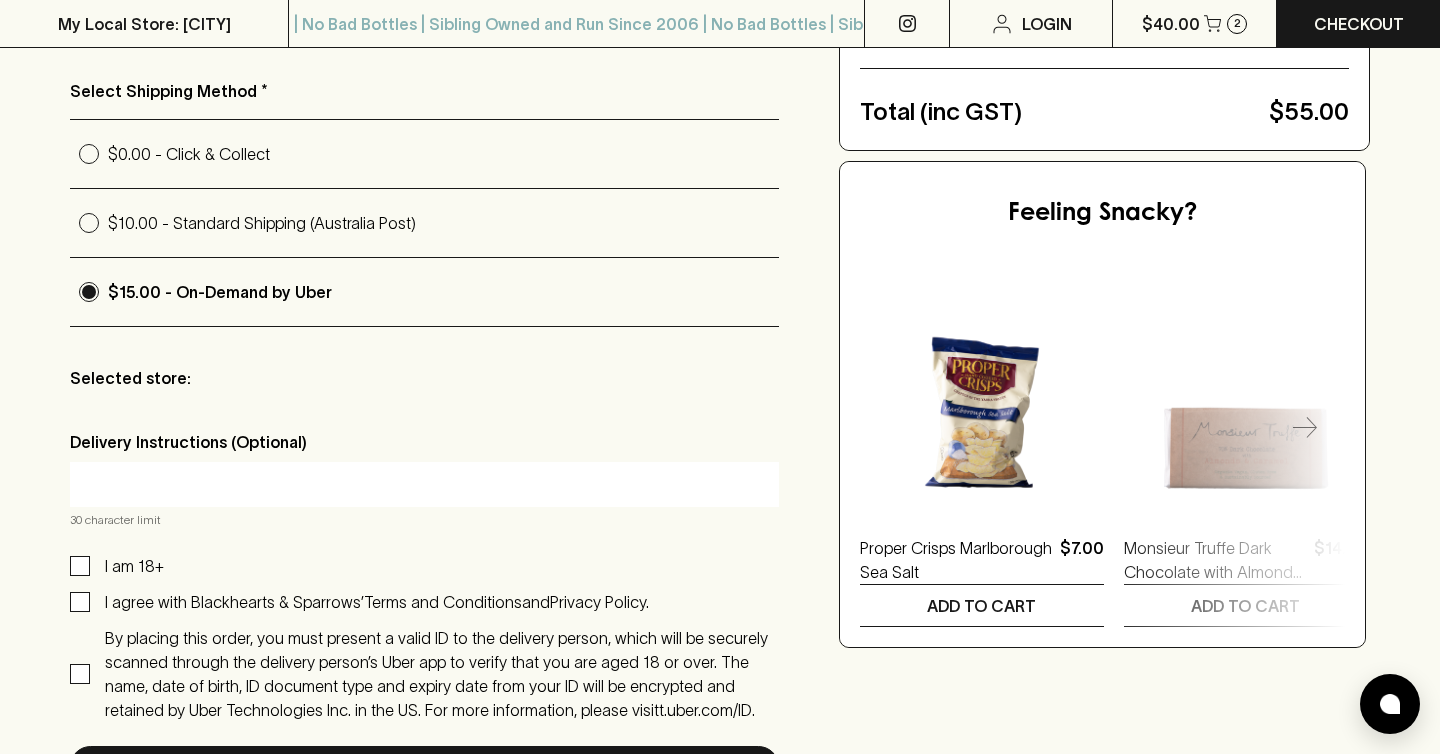 click on "$10.00 - Standard Shipping (Australia Post)" at bounding box center [443, 223] 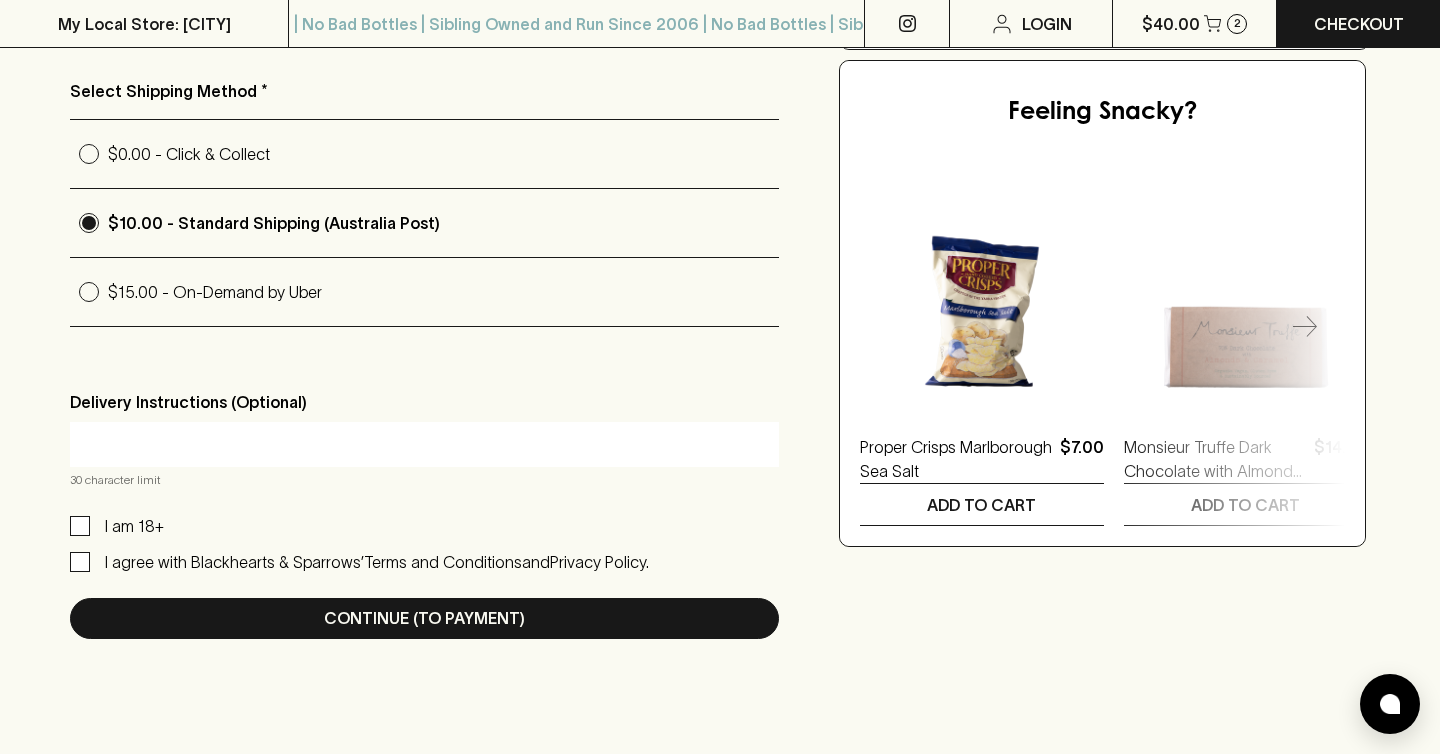 click on "$15.00 - On-Demand by Uber" at bounding box center (424, 292) 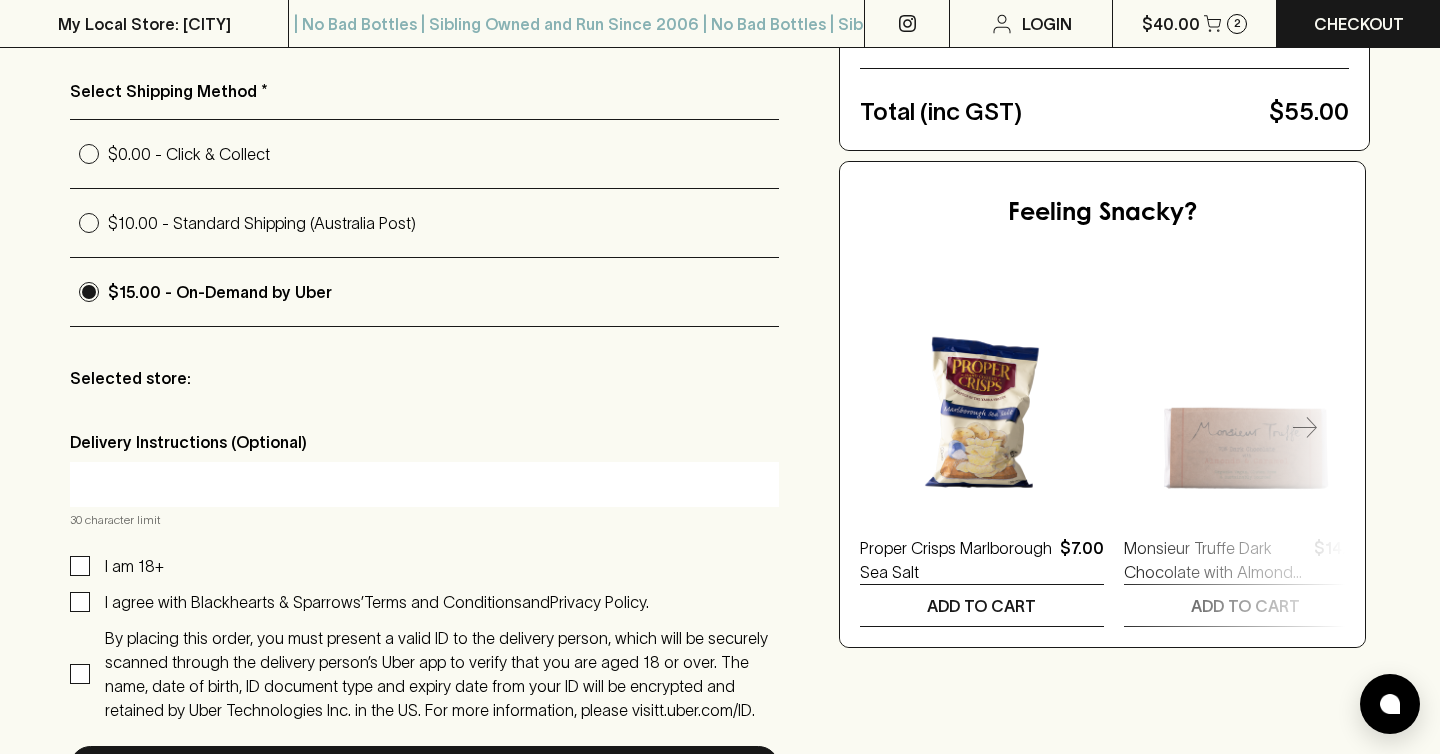 scroll, scrollTop: 0, scrollLeft: 0, axis: both 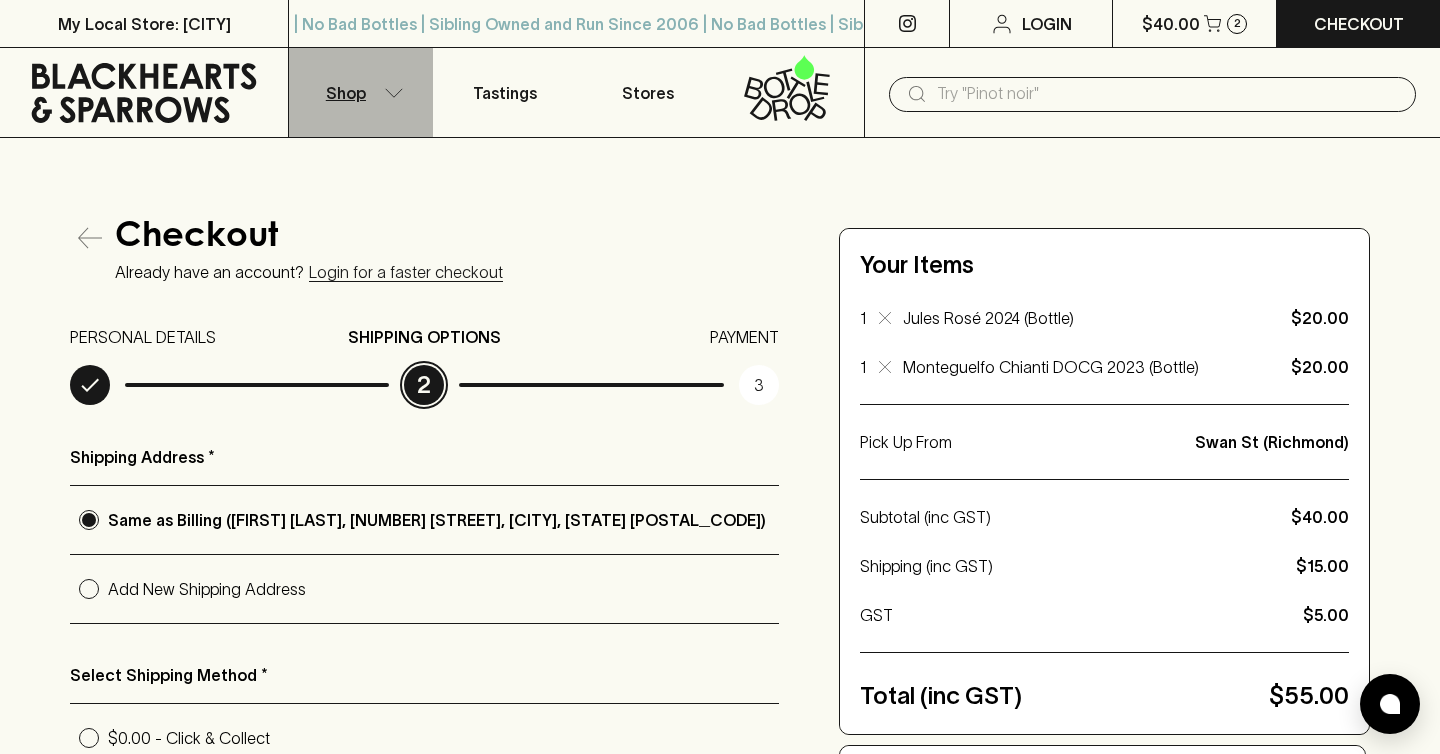 click 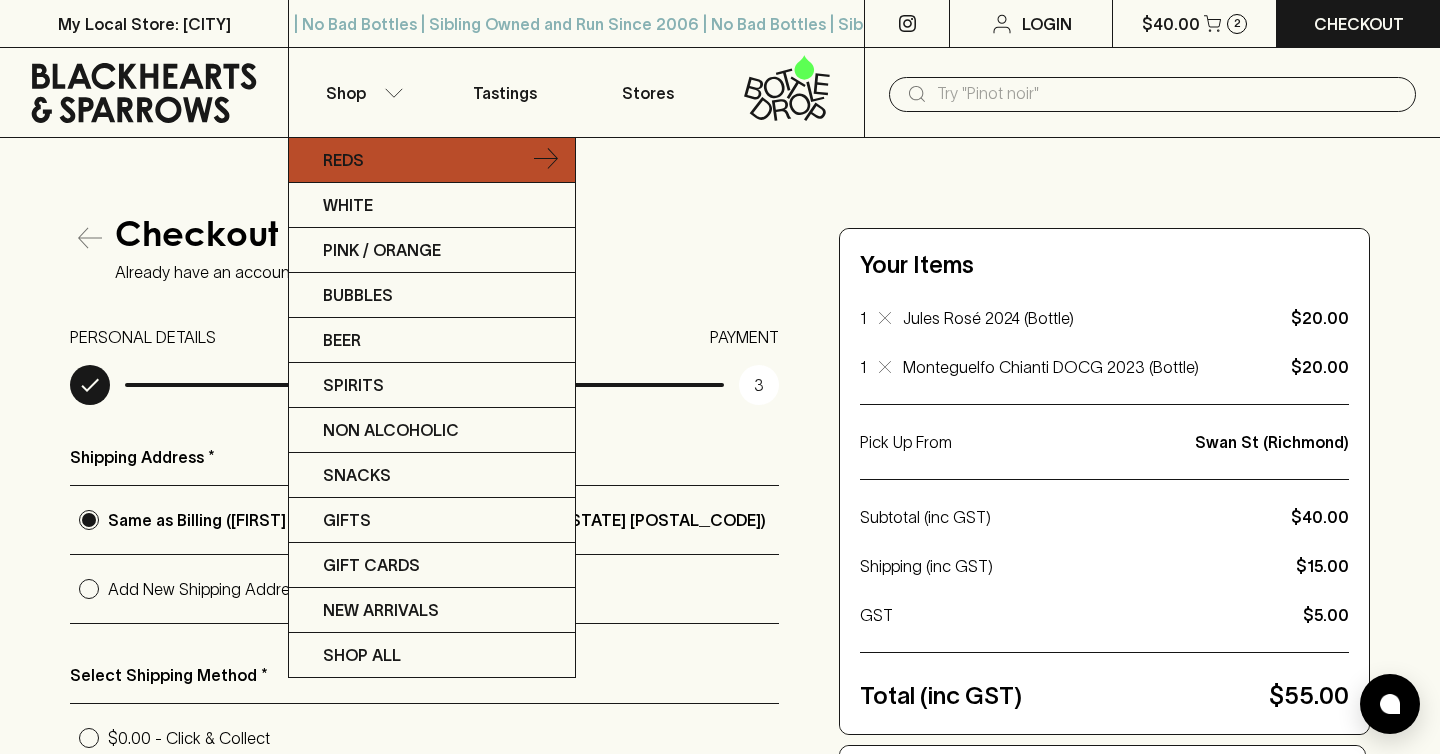 click on "Reds" at bounding box center [432, 160] 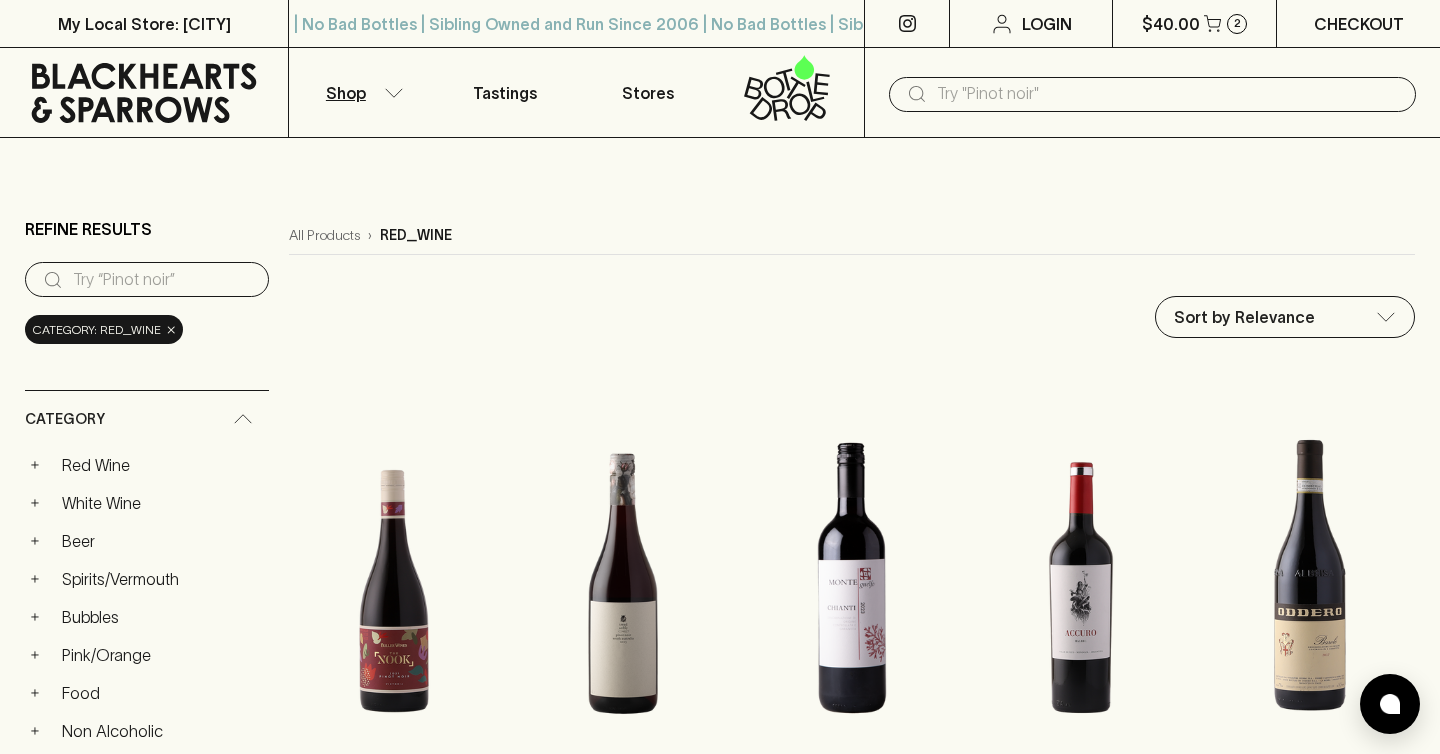 click on "Checkout" at bounding box center (1358, 23) 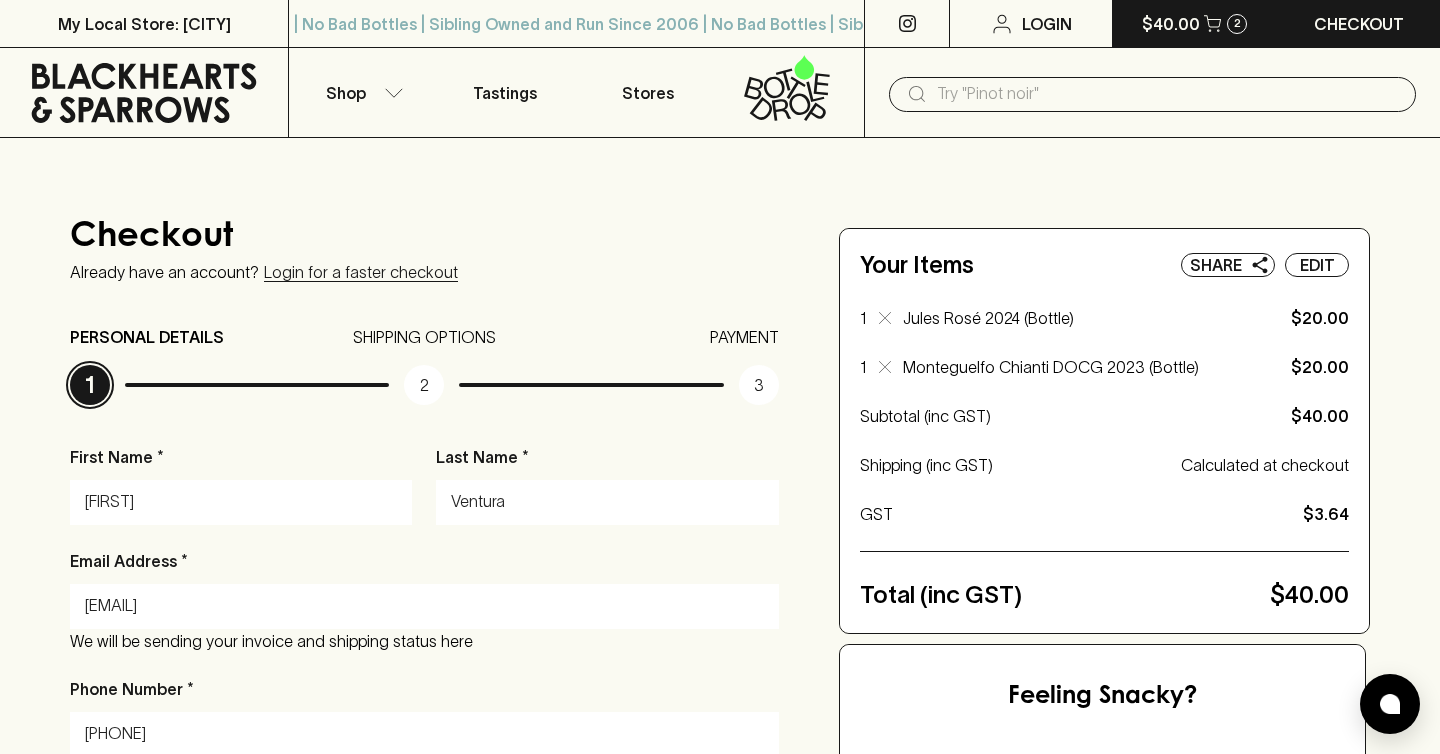 click on "$40.00" at bounding box center [1171, 24] 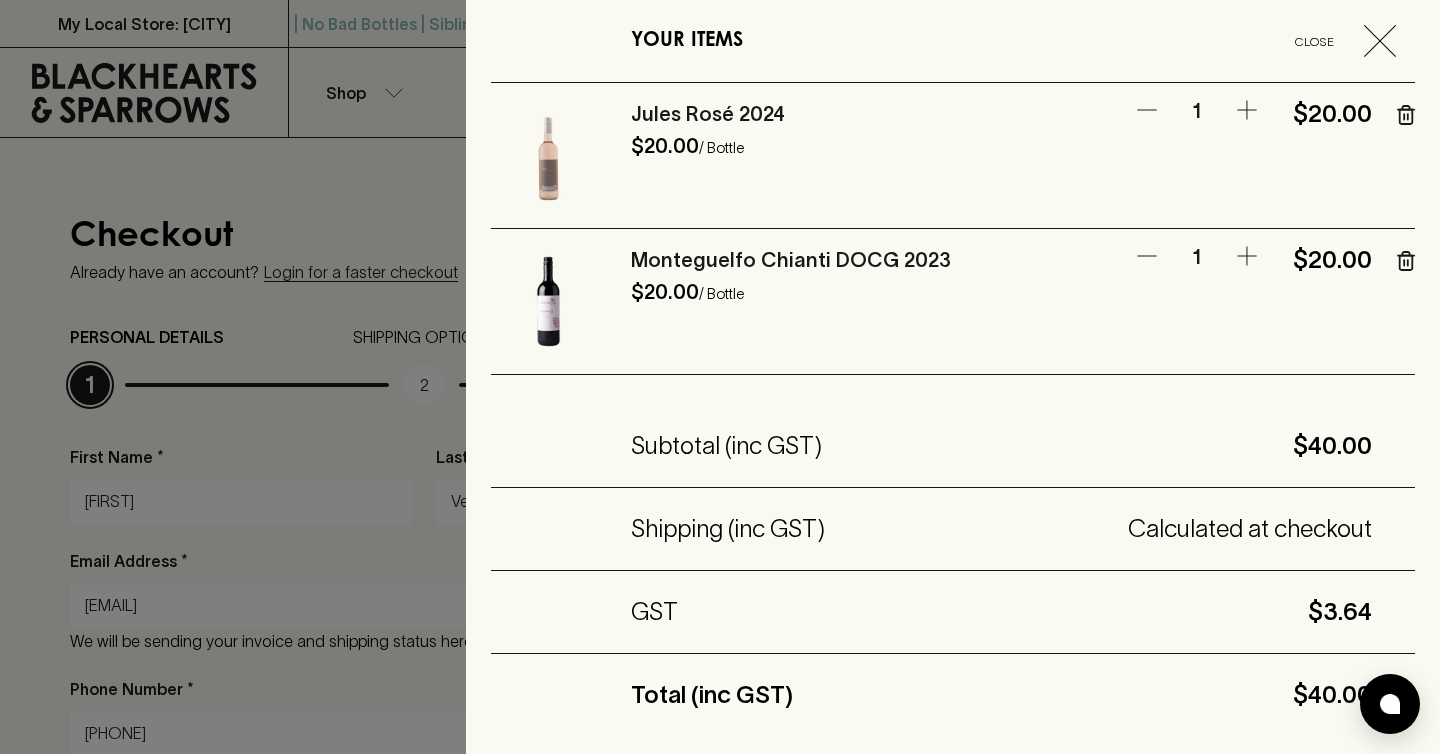 click on "Monteguelfo Chianti DOCG 2023" at bounding box center [791, 260] 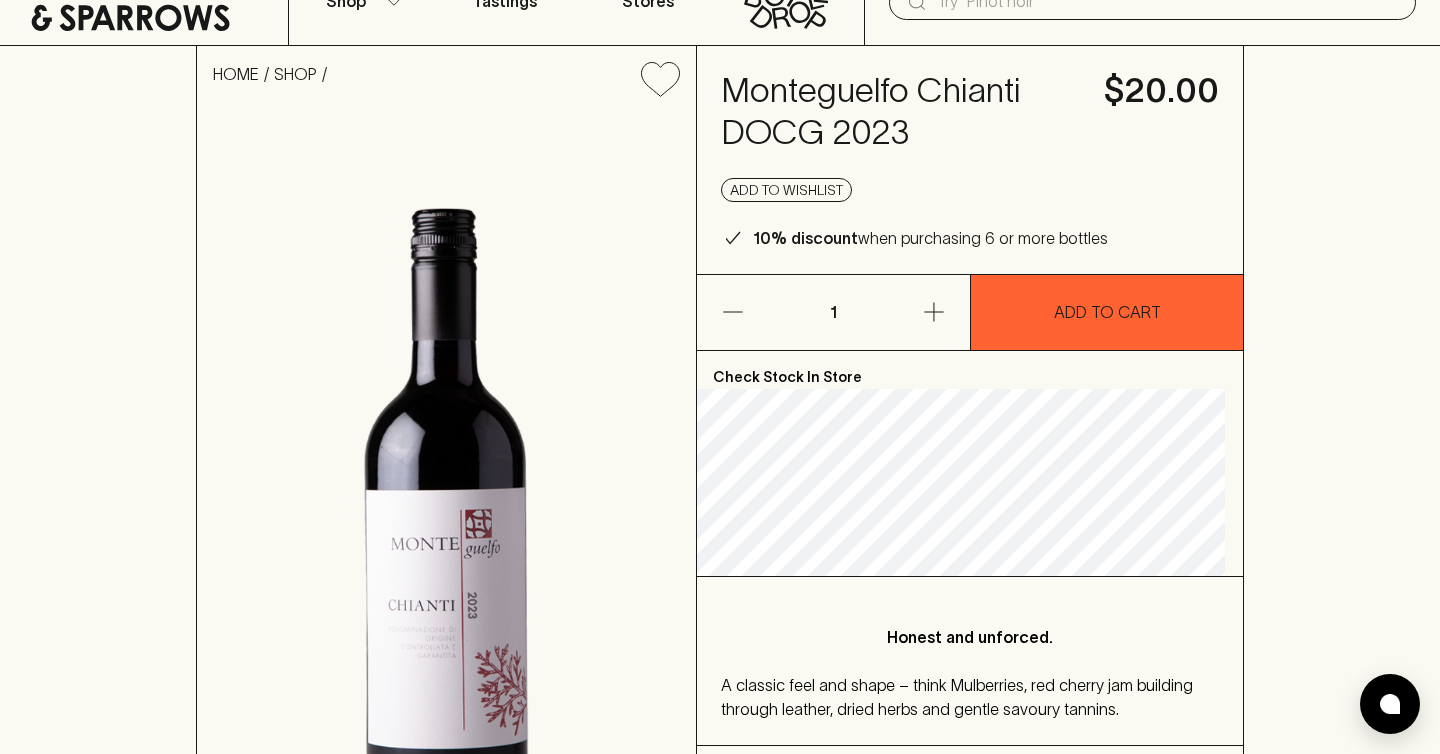 scroll, scrollTop: 0, scrollLeft: 0, axis: both 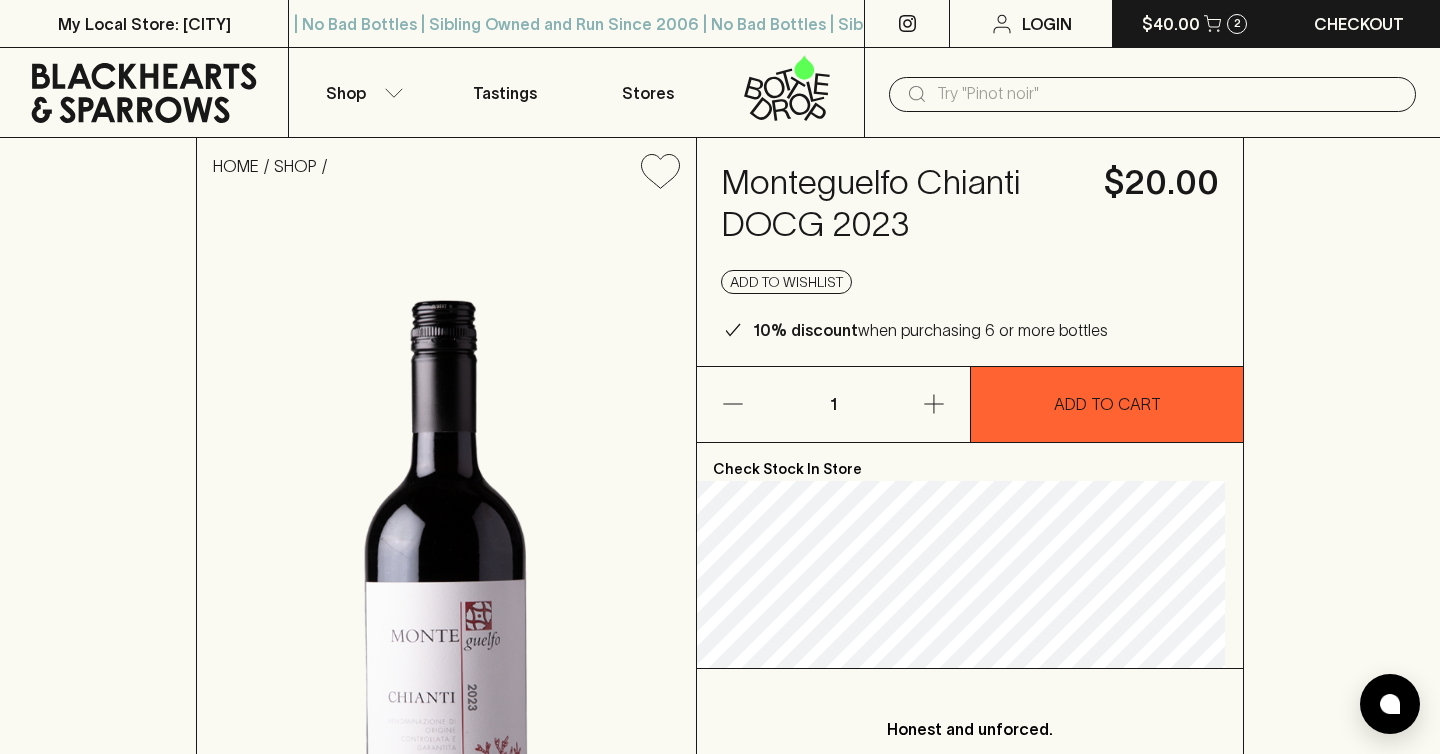 click on "$40.00" at bounding box center [1171, 24] 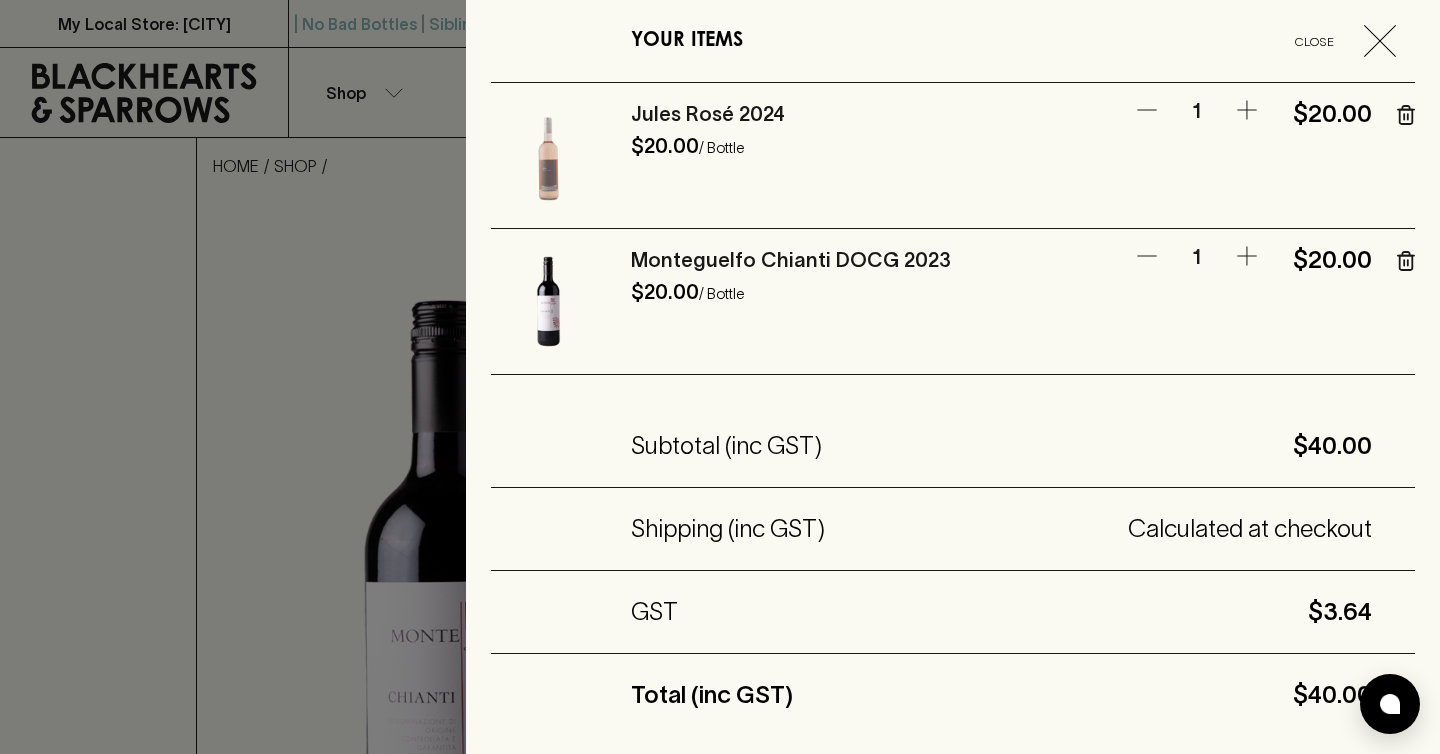 click on "Monteguelfo Chianti DOCG 2023" at bounding box center (791, 260) 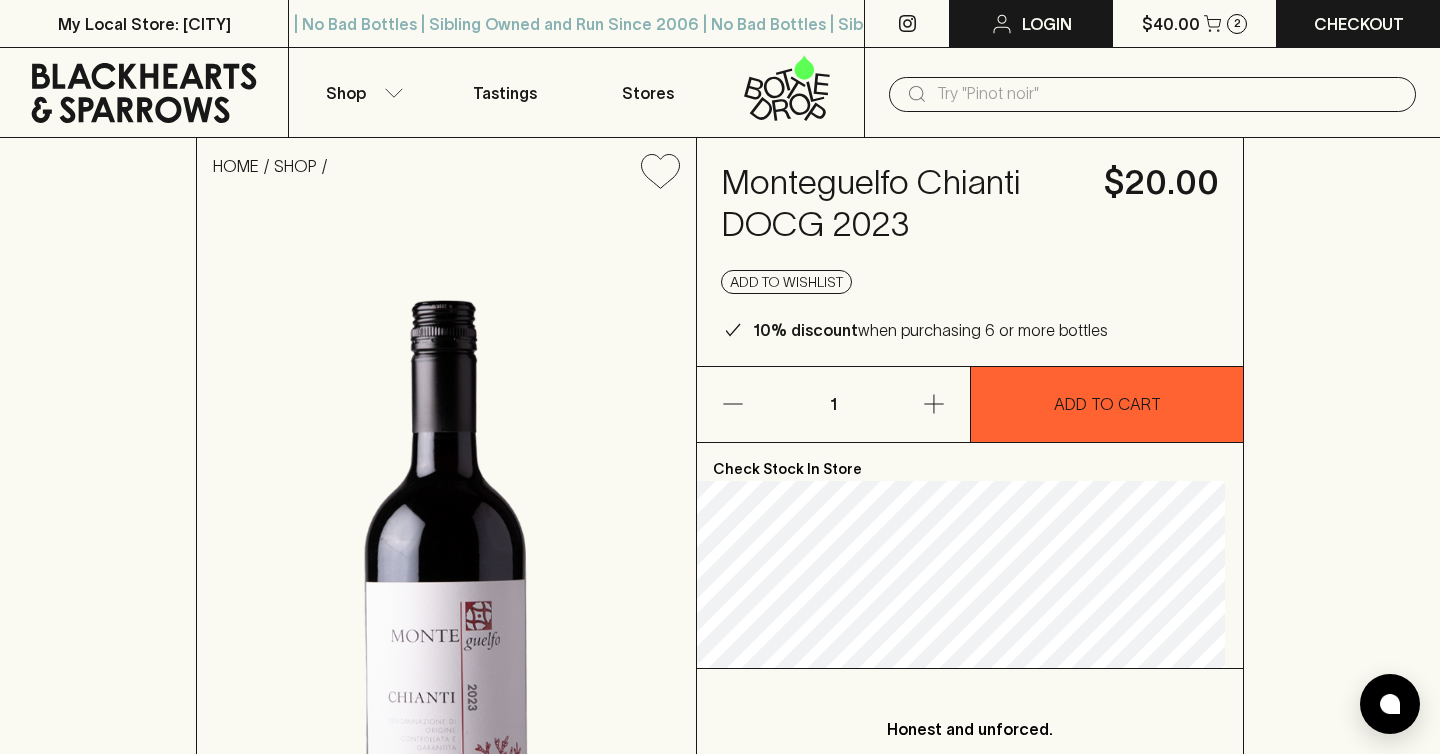 click on "Login" at bounding box center (1047, 24) 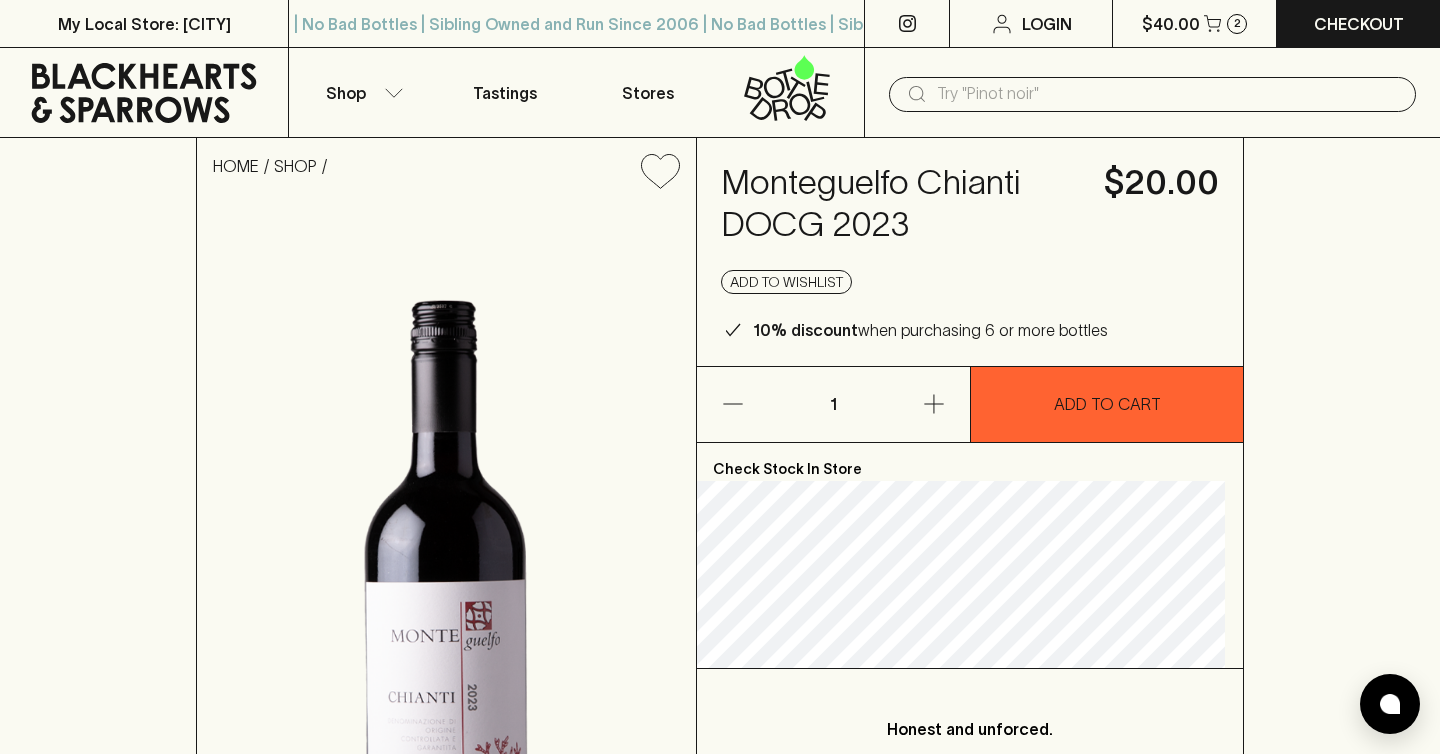click at bounding box center (907, 23) 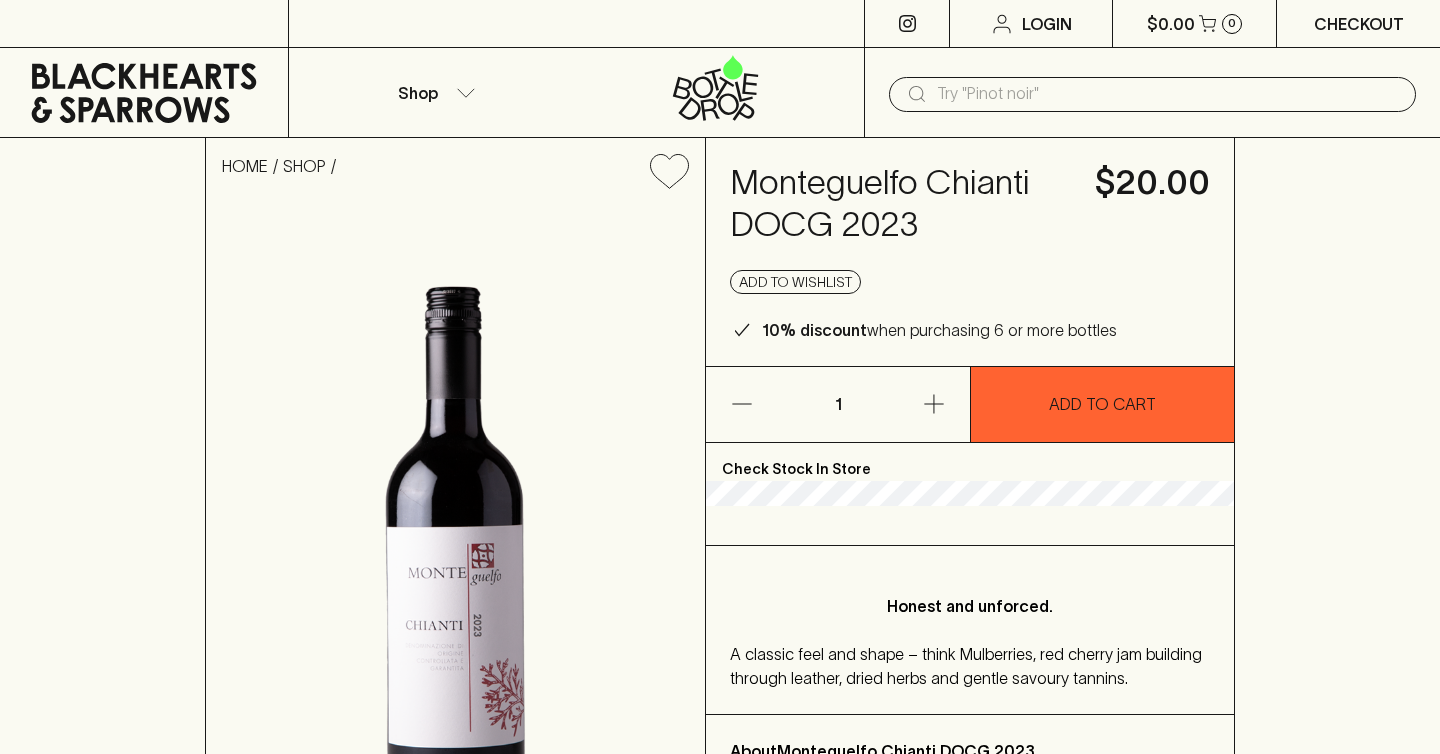 scroll, scrollTop: 0, scrollLeft: 0, axis: both 